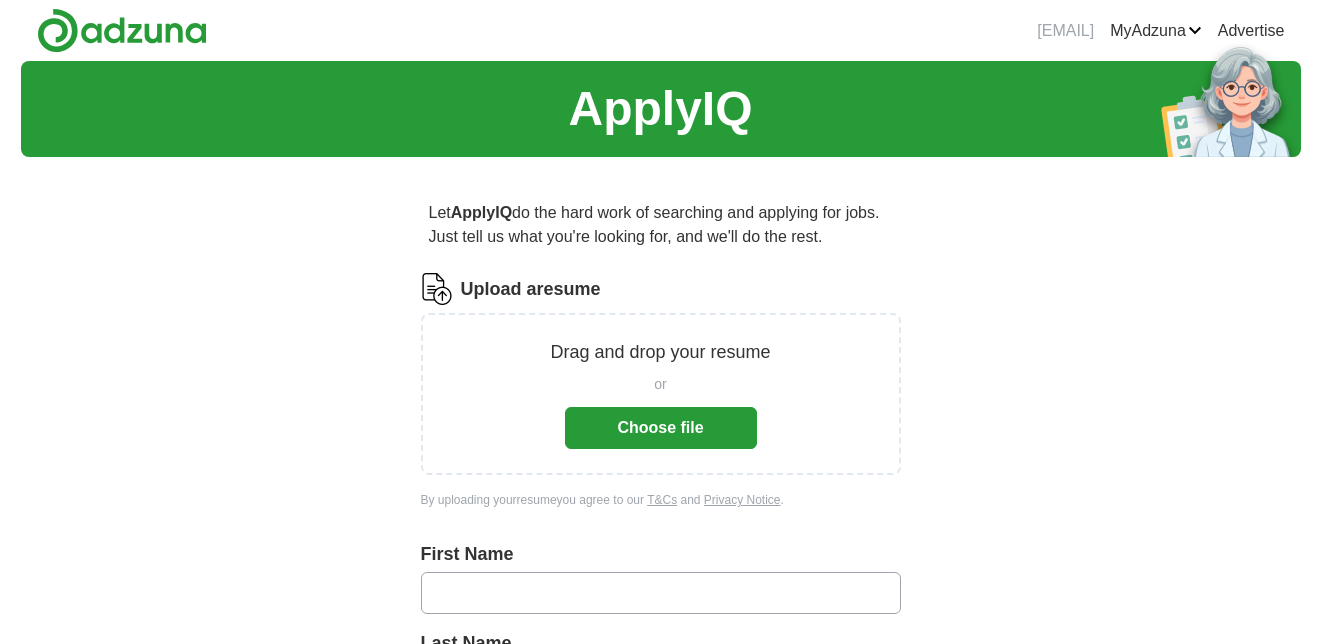 scroll, scrollTop: 0, scrollLeft: 0, axis: both 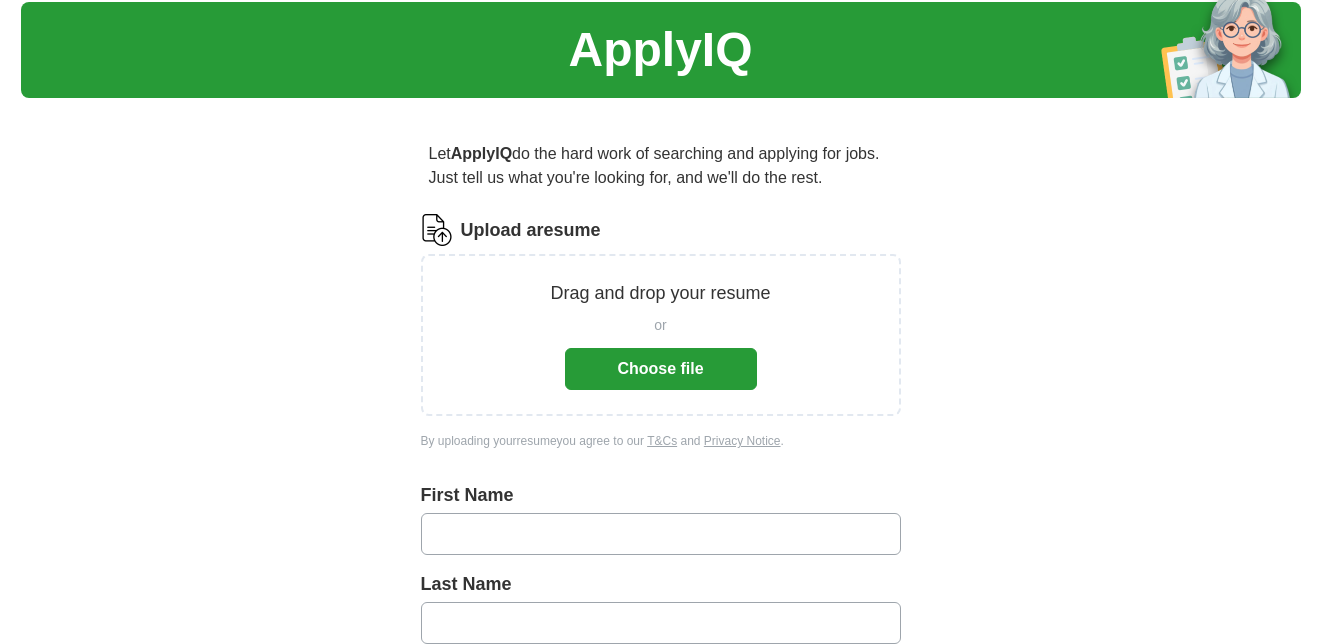 click on "Choose file" at bounding box center [661, 369] 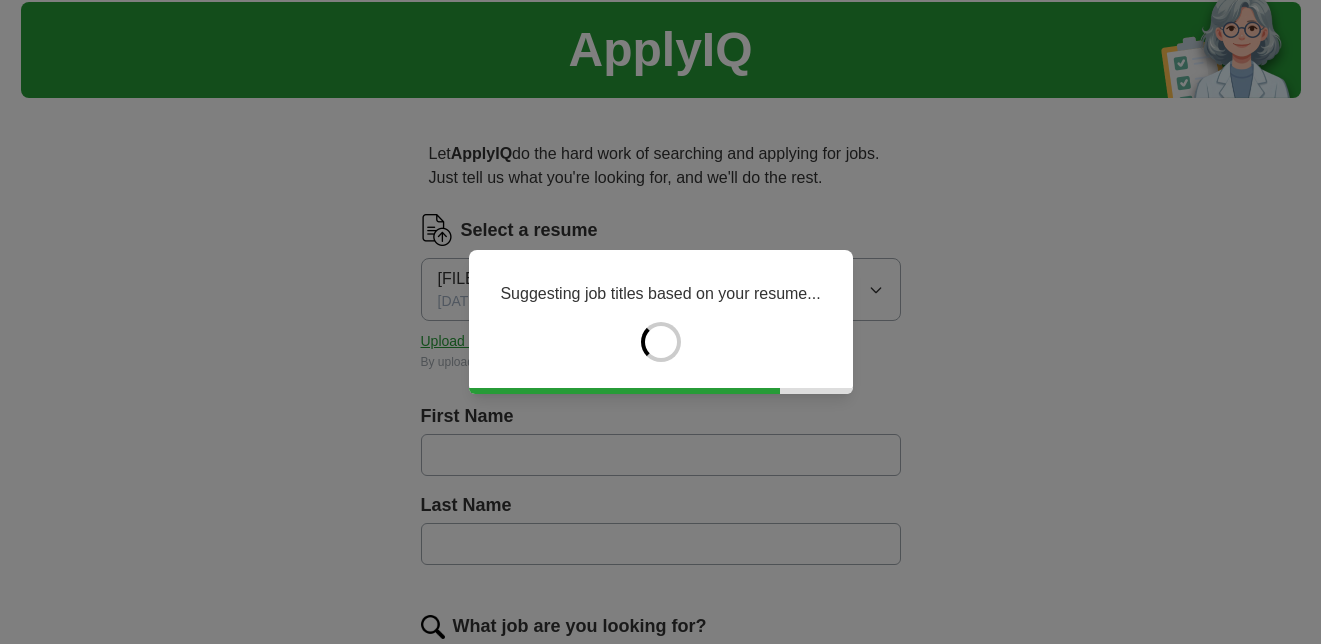 type on "****" 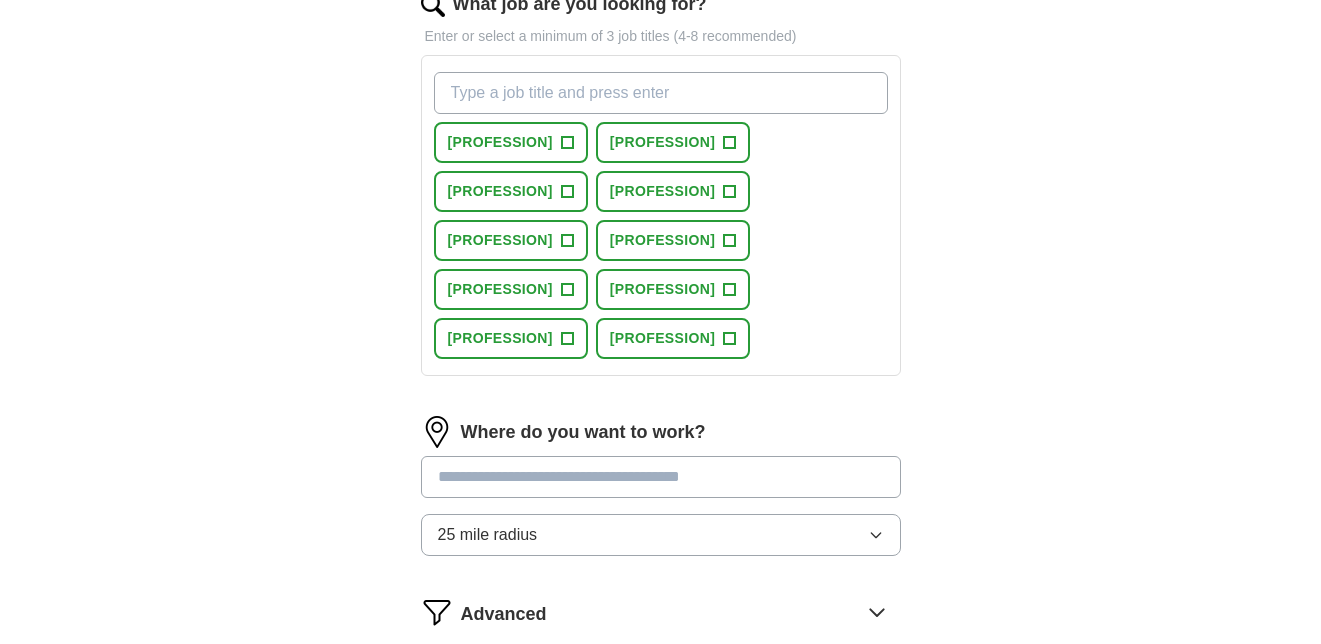 scroll, scrollTop: 653, scrollLeft: 0, axis: vertical 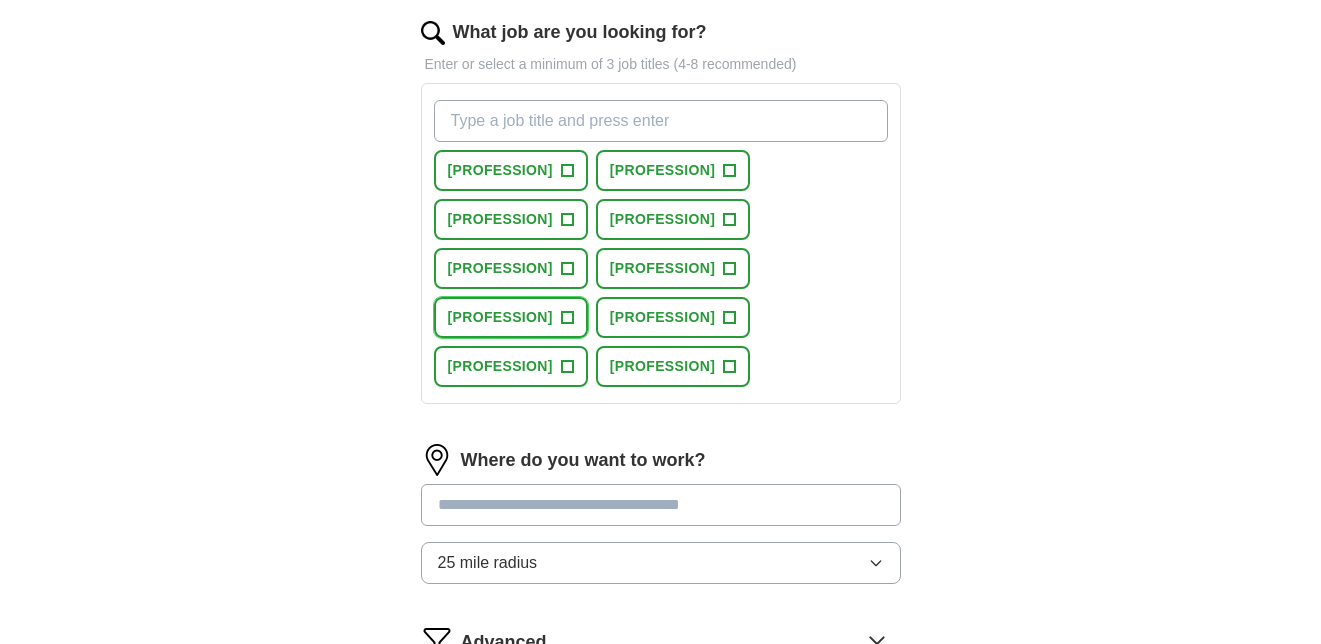 click on "+" at bounding box center (567, 318) 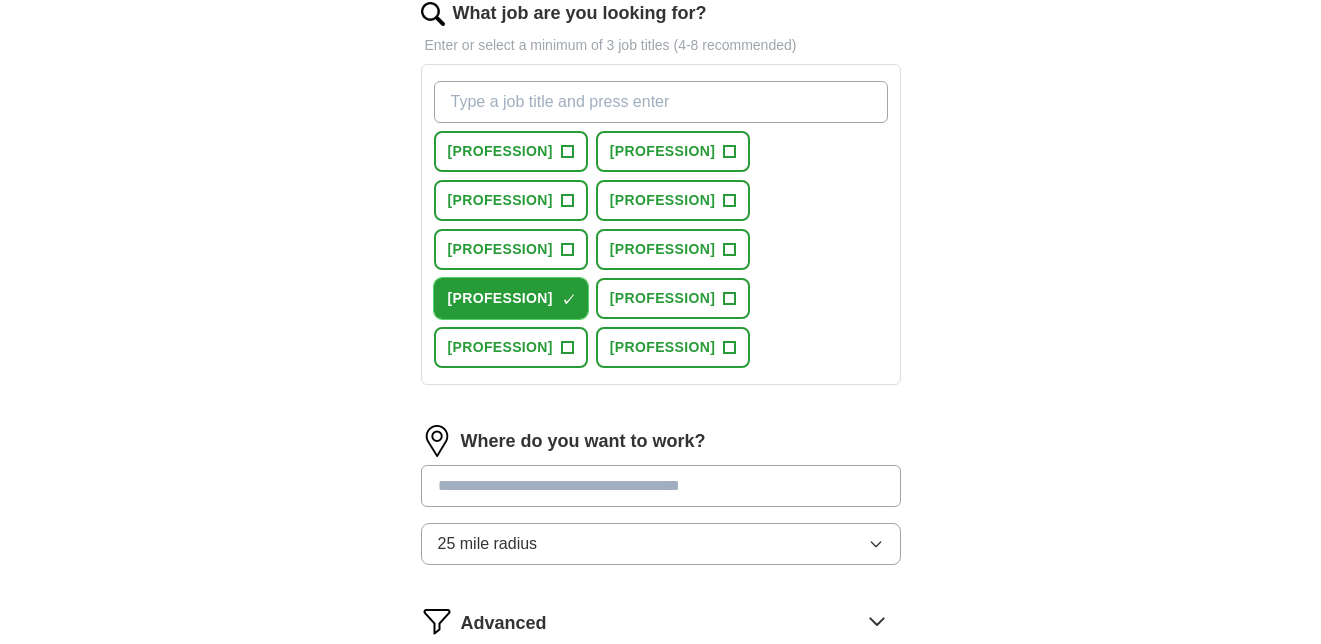 scroll, scrollTop: 677, scrollLeft: 0, axis: vertical 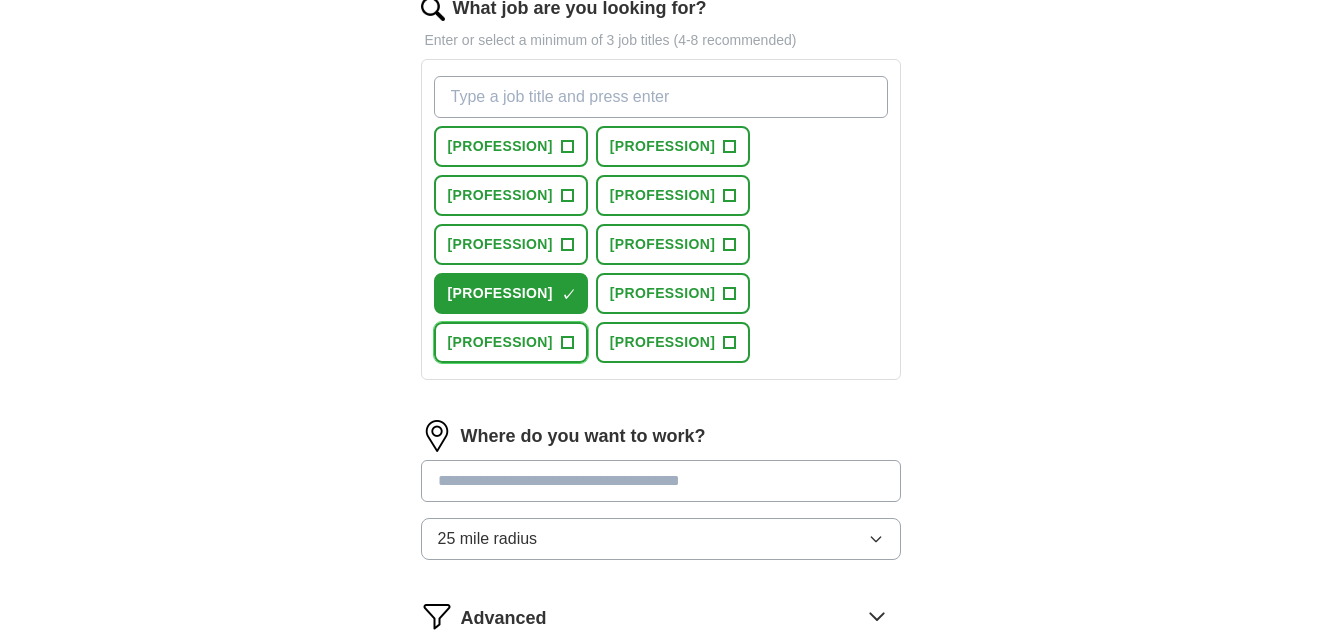 click on "[PROFESSION]" at bounding box center (500, 342) 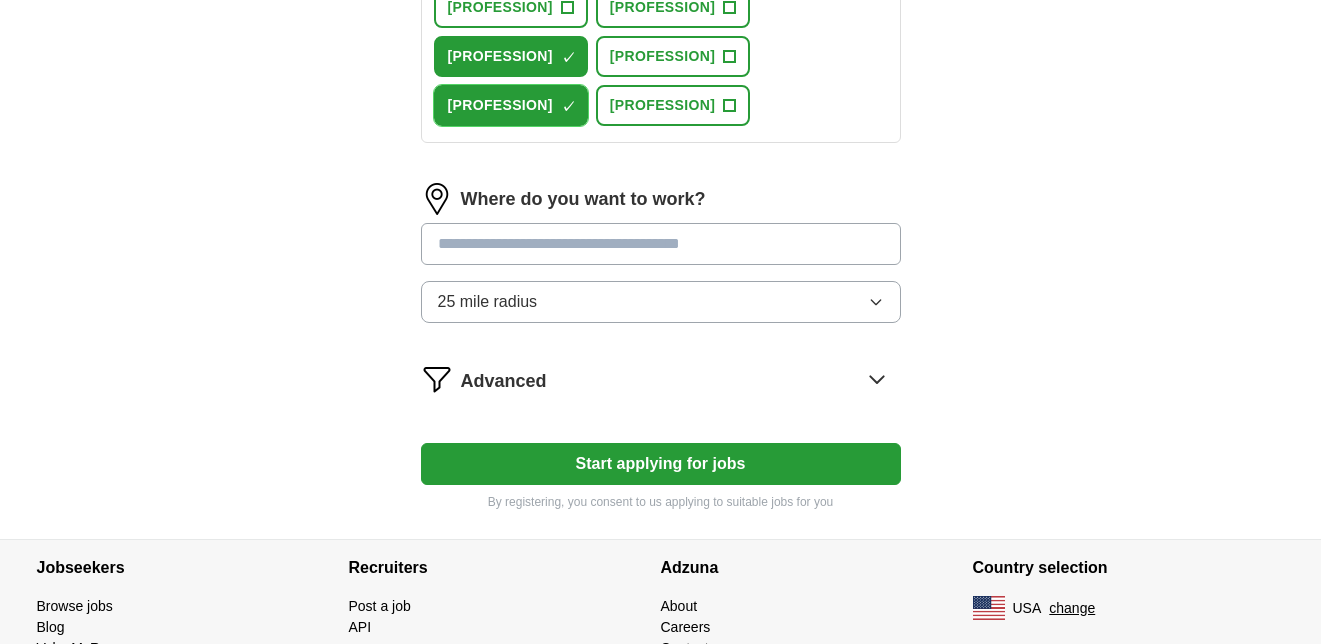 scroll, scrollTop: 920, scrollLeft: 0, axis: vertical 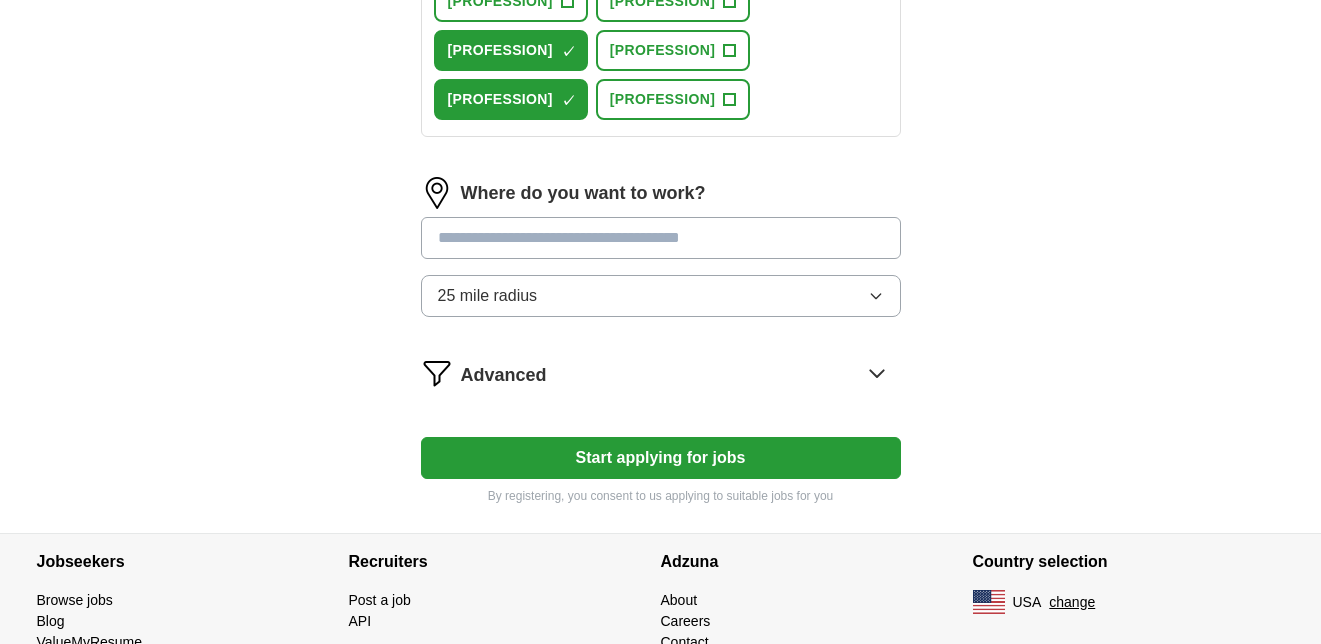click at bounding box center [661, 238] 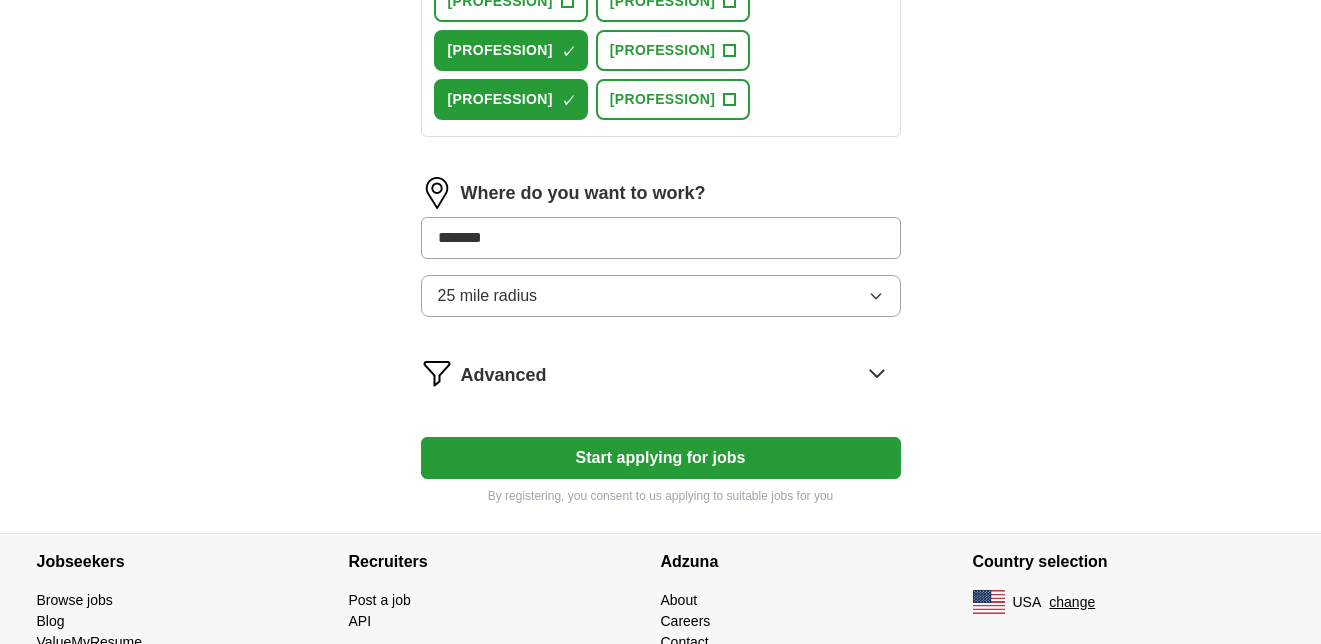 type on "********" 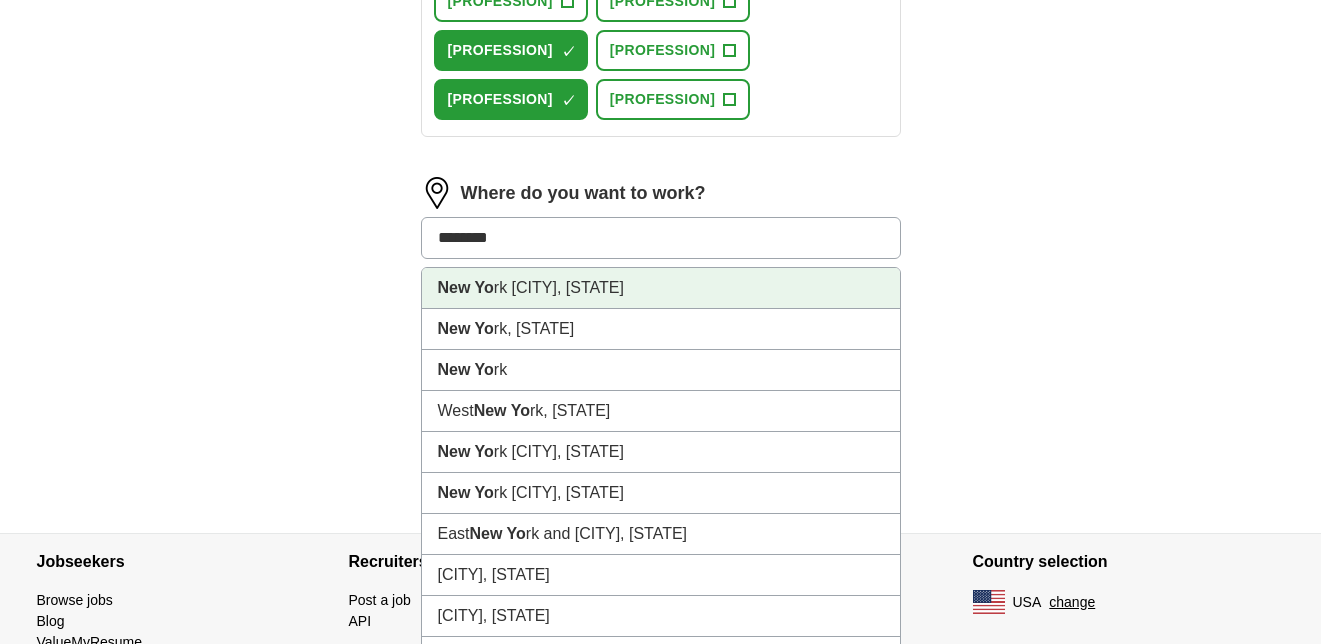 click on "[CITY], [STATE]" at bounding box center [661, 288] 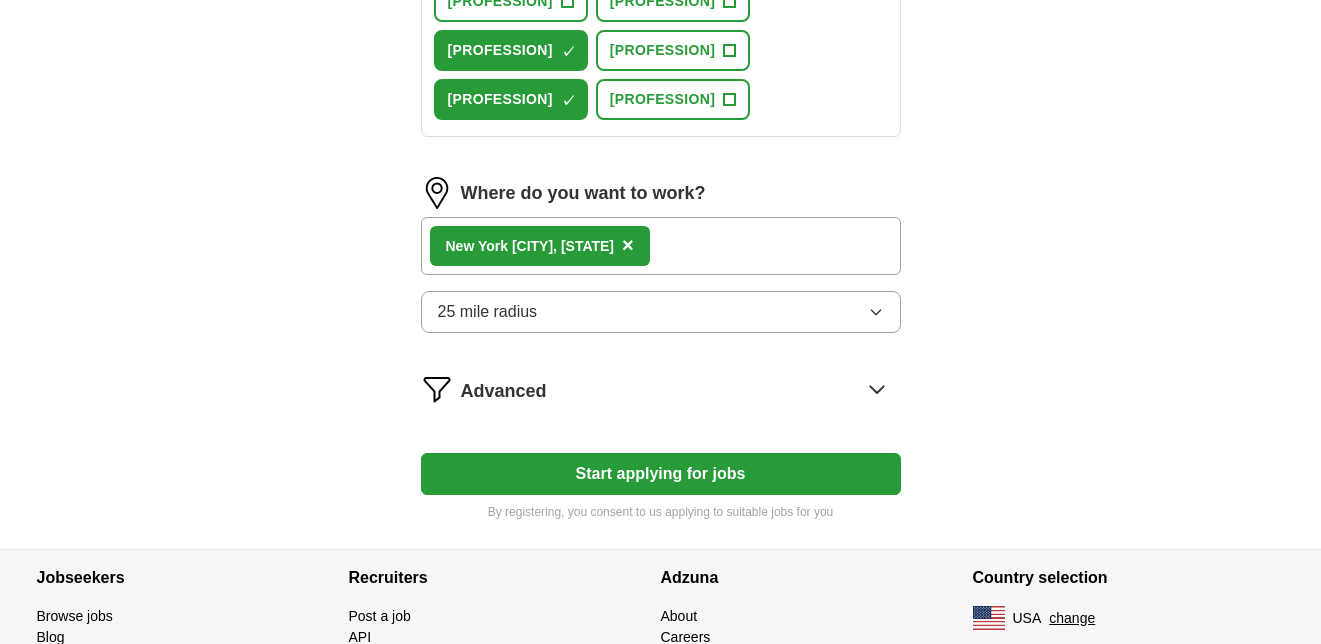 click on "25 mile radius" at bounding box center [661, 312] 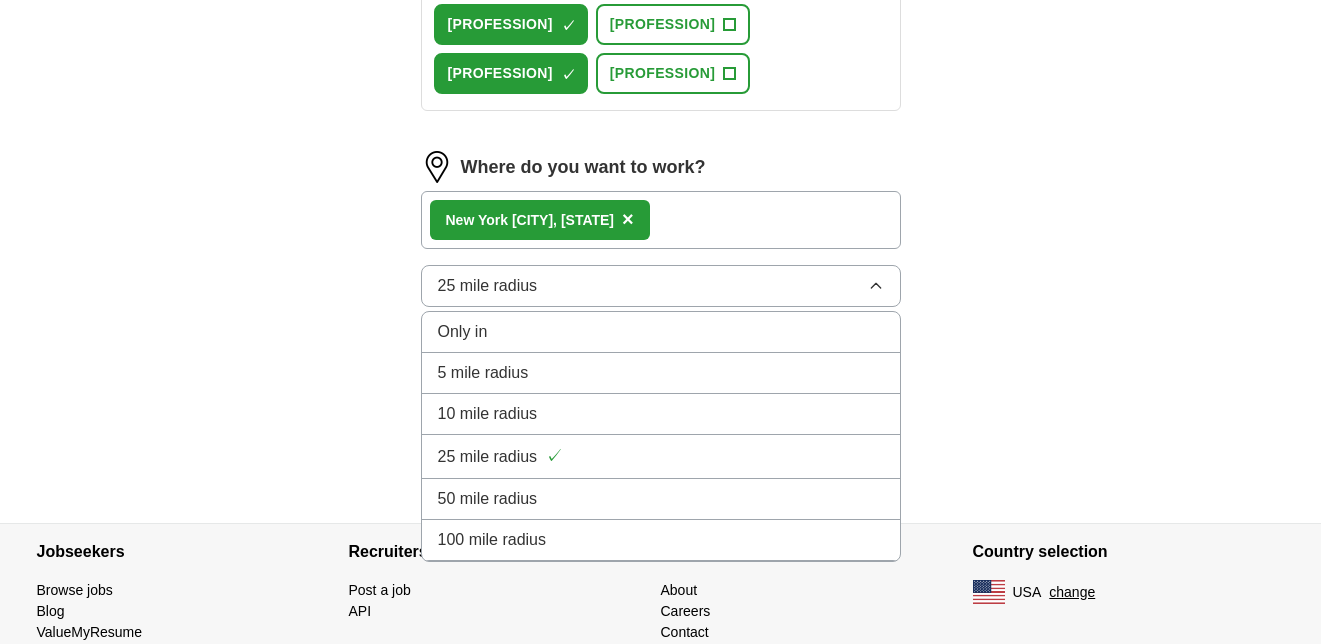 scroll, scrollTop: 970, scrollLeft: 0, axis: vertical 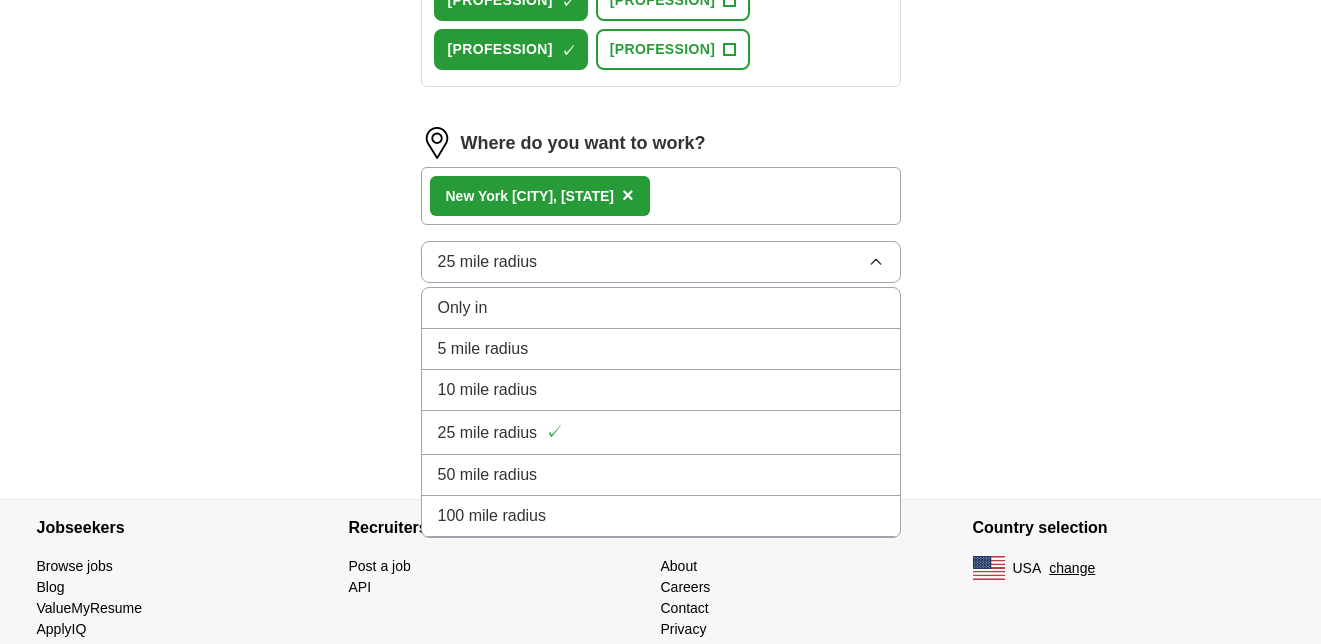 click on "50 mile radius" at bounding box center [661, 475] 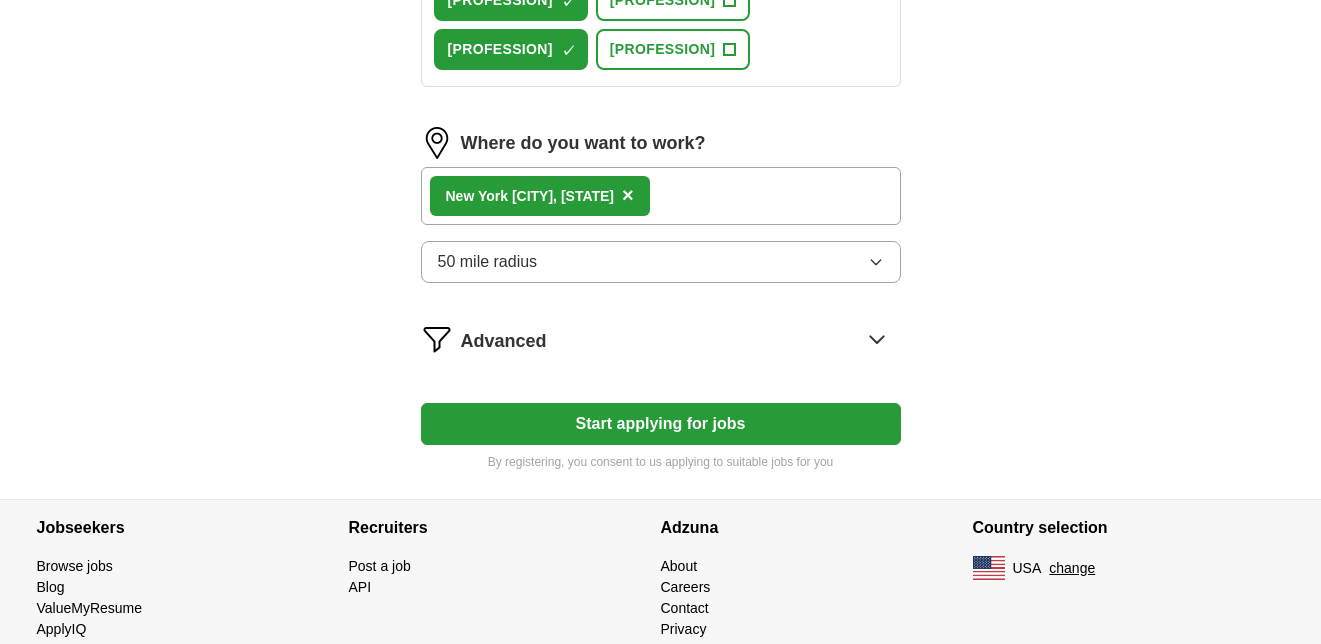 click on "ApplyIQ Let ApplyIQ do the hard work of searching and applying for jobs. Just tell us what you're looking for, and we'll do the rest. Select a resume [FILENAME] [DATE], [TIME] Upload a different resume By uploading your resume you agree to our T&Cs and Privacy Notice. First Name **** Last Name ******* What job are you looking for? Enter or select a minimum of 3 job titles (4-8 recommended) [PROFESSION] + [PROFESSION] + [PROFESSION] + [PROFESSION] + [PROFESSION] + [PROFESSION] + [PROFESSION] ✓ × [PROFESSION] + [PROFESSION] ✓ × [PROFESSION] + Where do you want to work? [CITY], [STATE] × 50 mile radius Advanced Start applying for jobs By registering, you consent to us applying to suitable jobs for you" at bounding box center (661, -205) 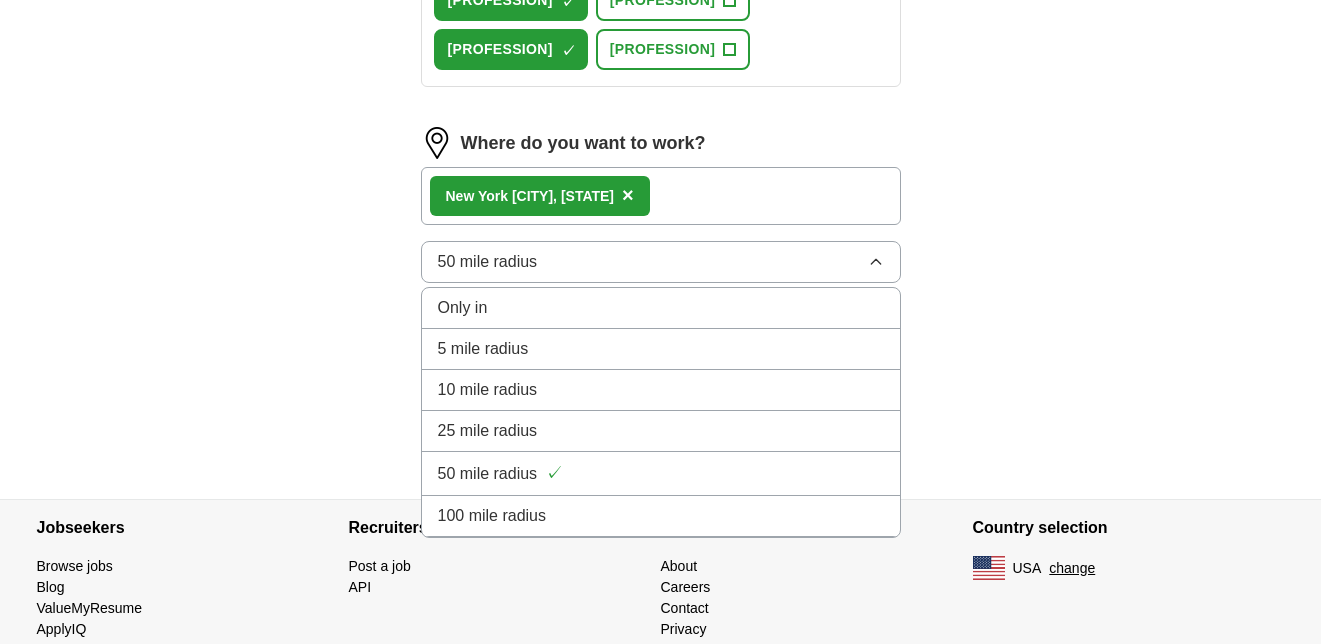 click on "100 mile radius" at bounding box center [661, 516] 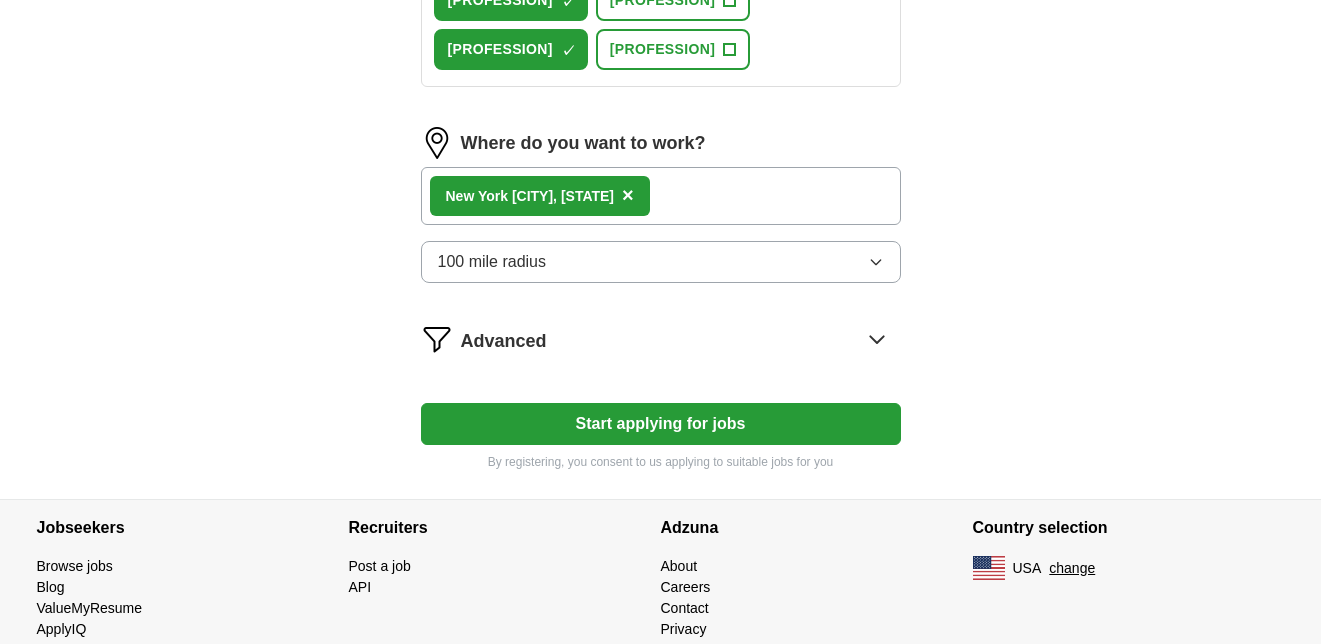 click on "Start applying for jobs" at bounding box center [661, 424] 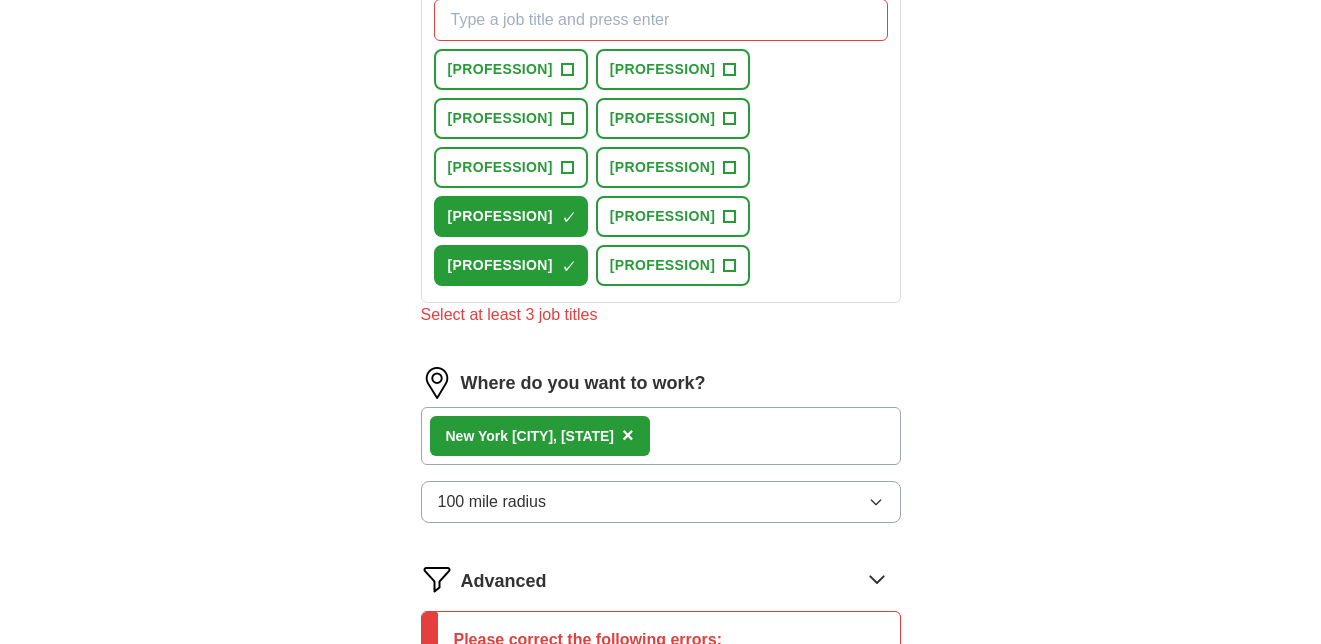scroll, scrollTop: 697, scrollLeft: 0, axis: vertical 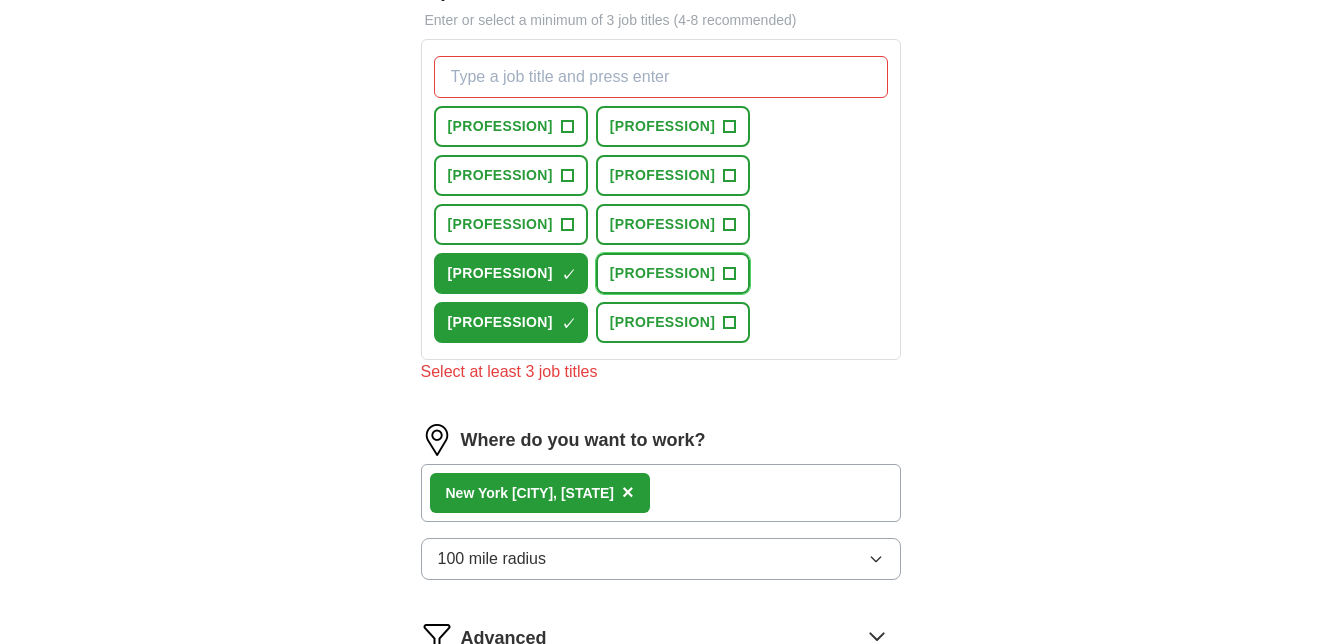 click on "[PROFESSION]" at bounding box center (662, 273) 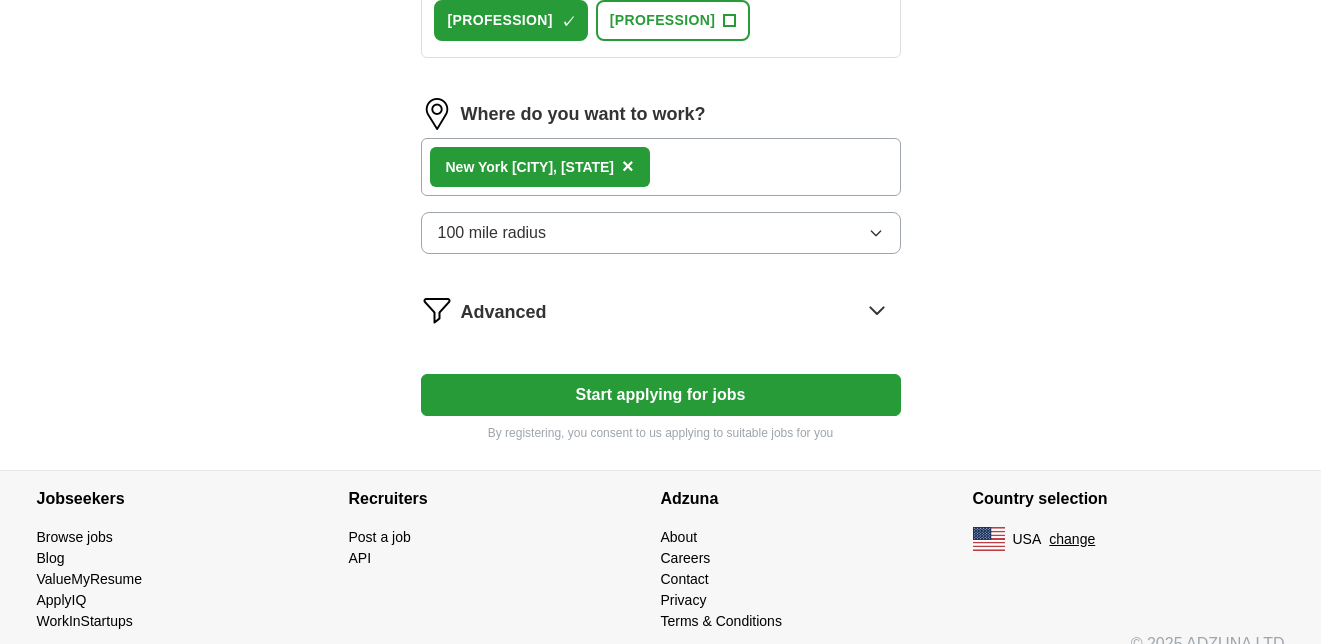 scroll, scrollTop: 1110, scrollLeft: 0, axis: vertical 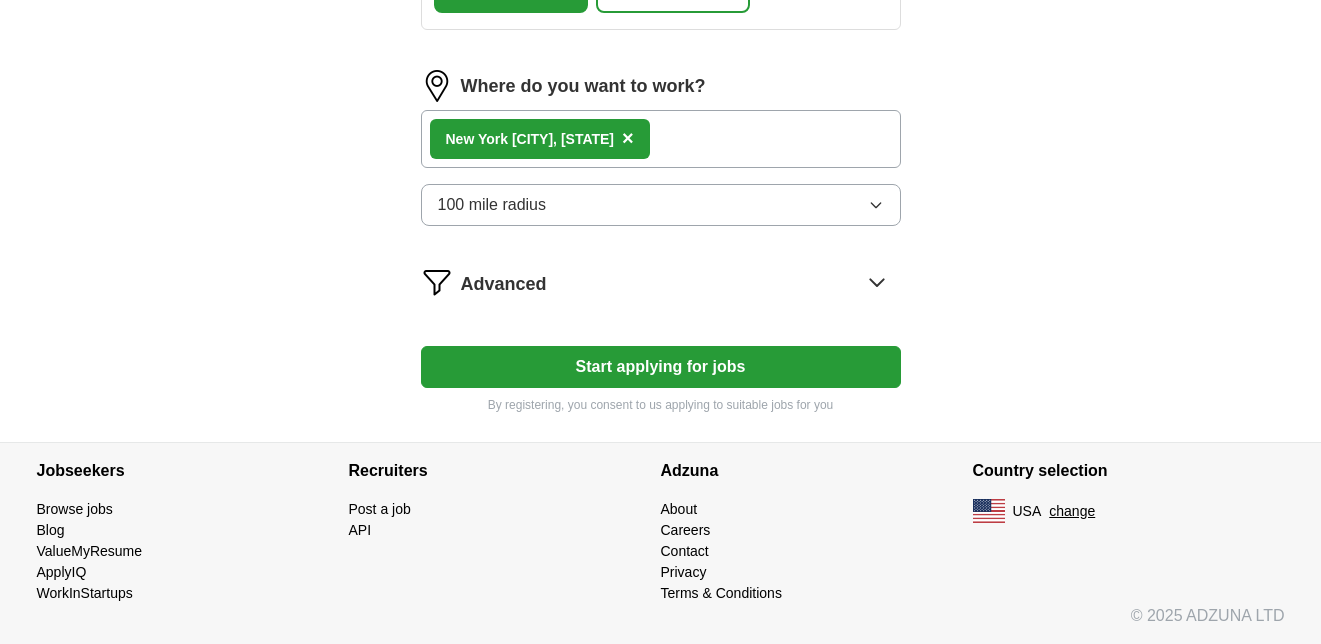 click on "Start applying for jobs" at bounding box center (661, 367) 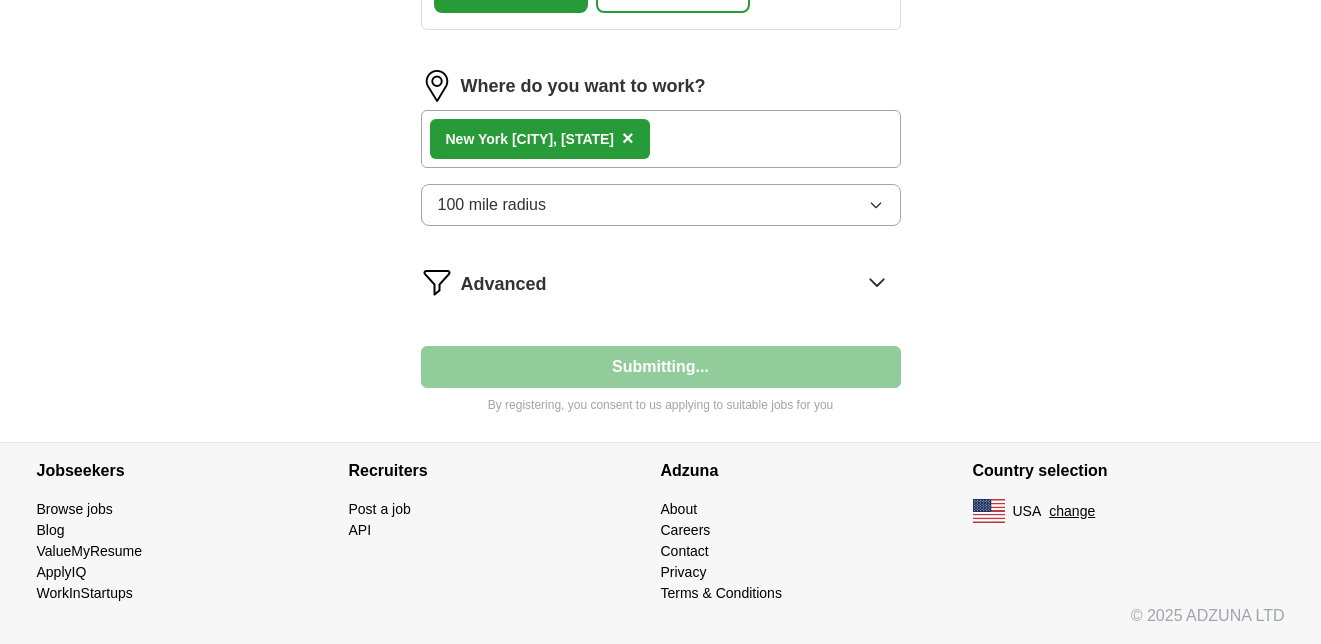 select on "**" 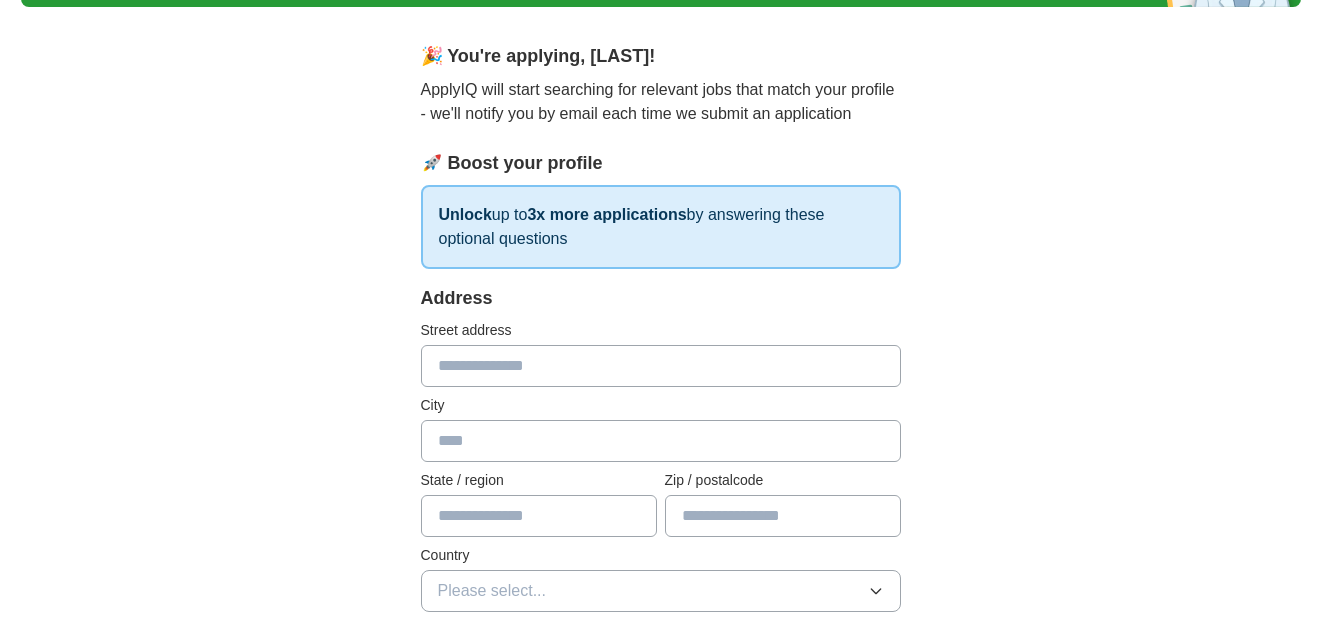 scroll, scrollTop: 153, scrollLeft: 0, axis: vertical 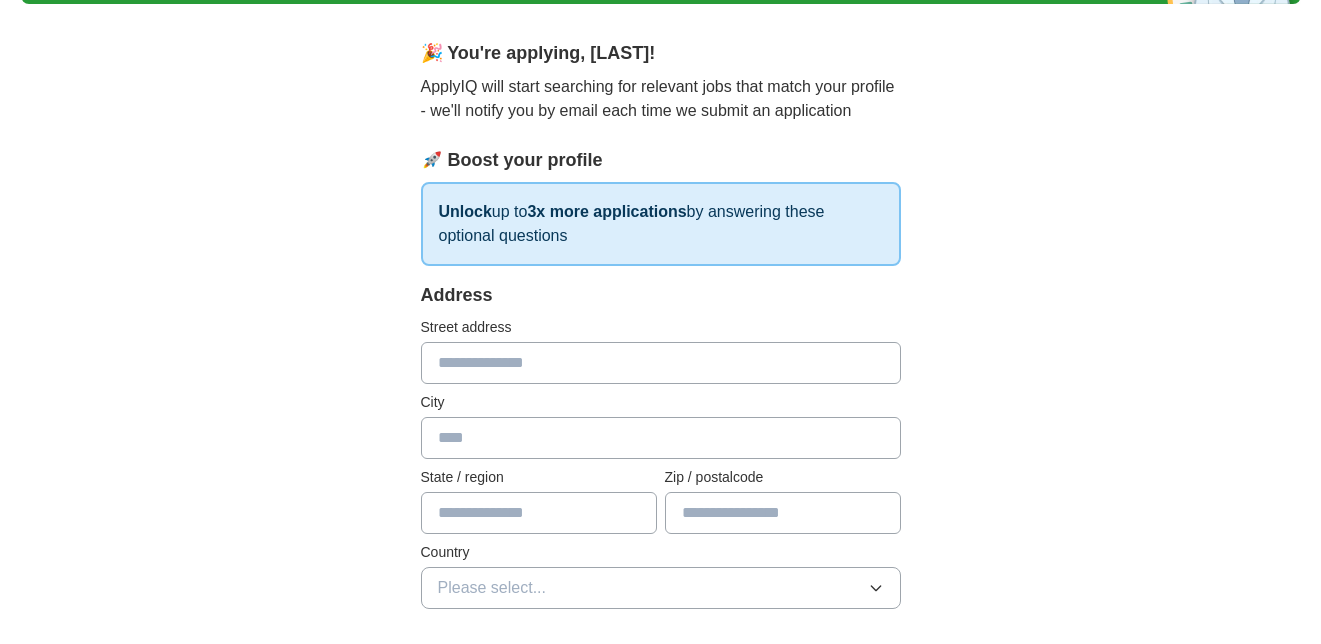 click at bounding box center [661, 363] 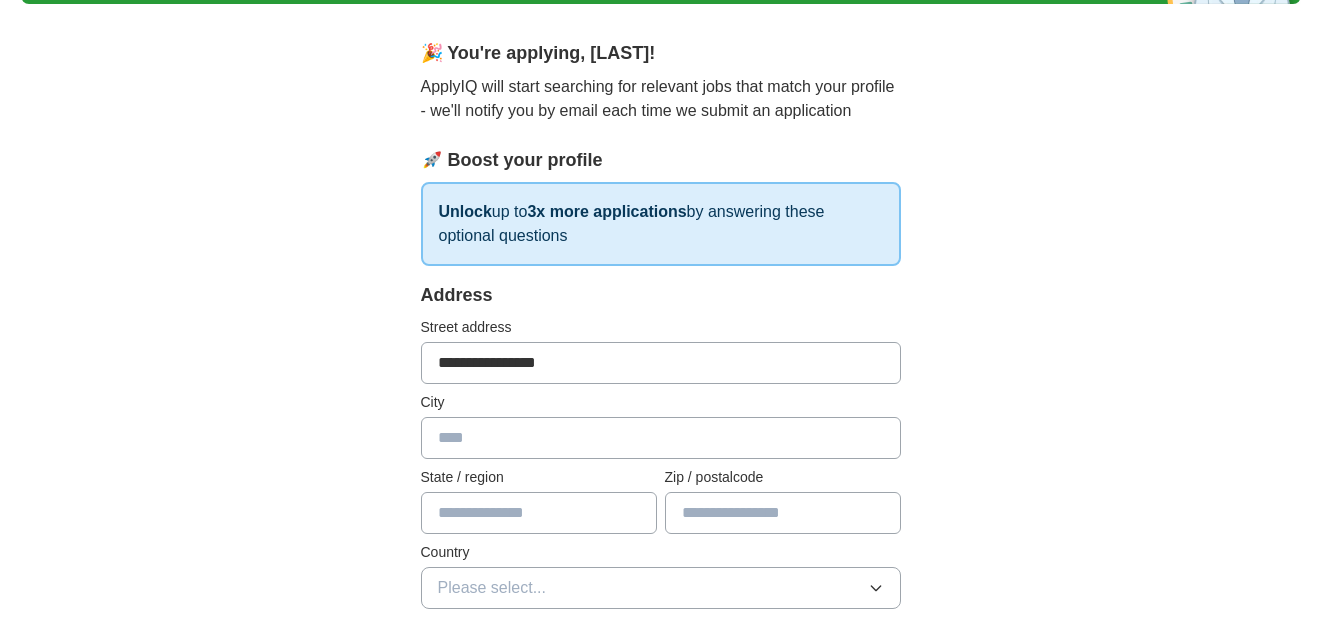type on "**********" 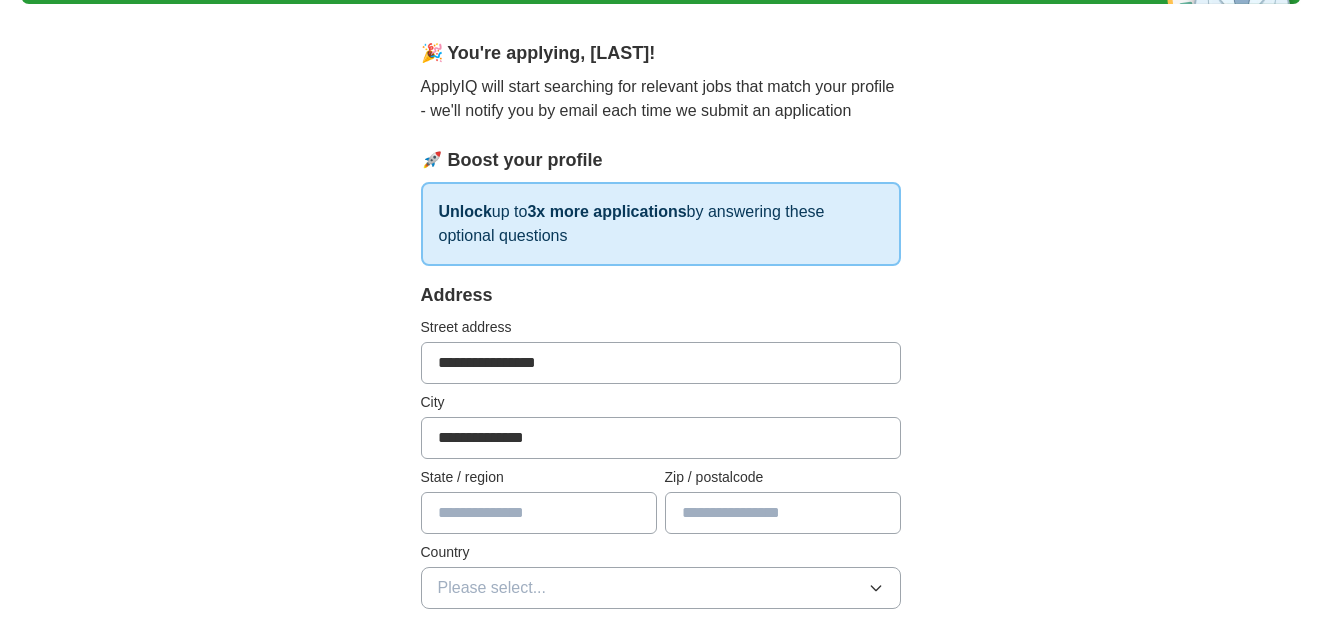 type on "**" 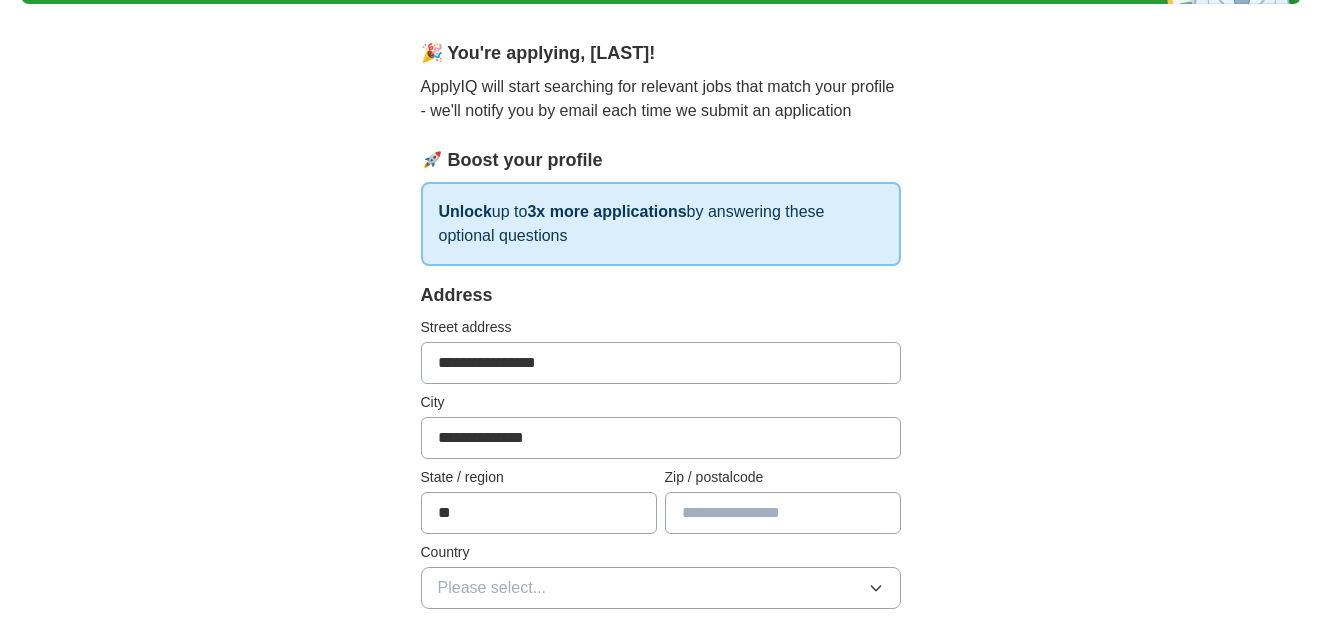 type on "*****" 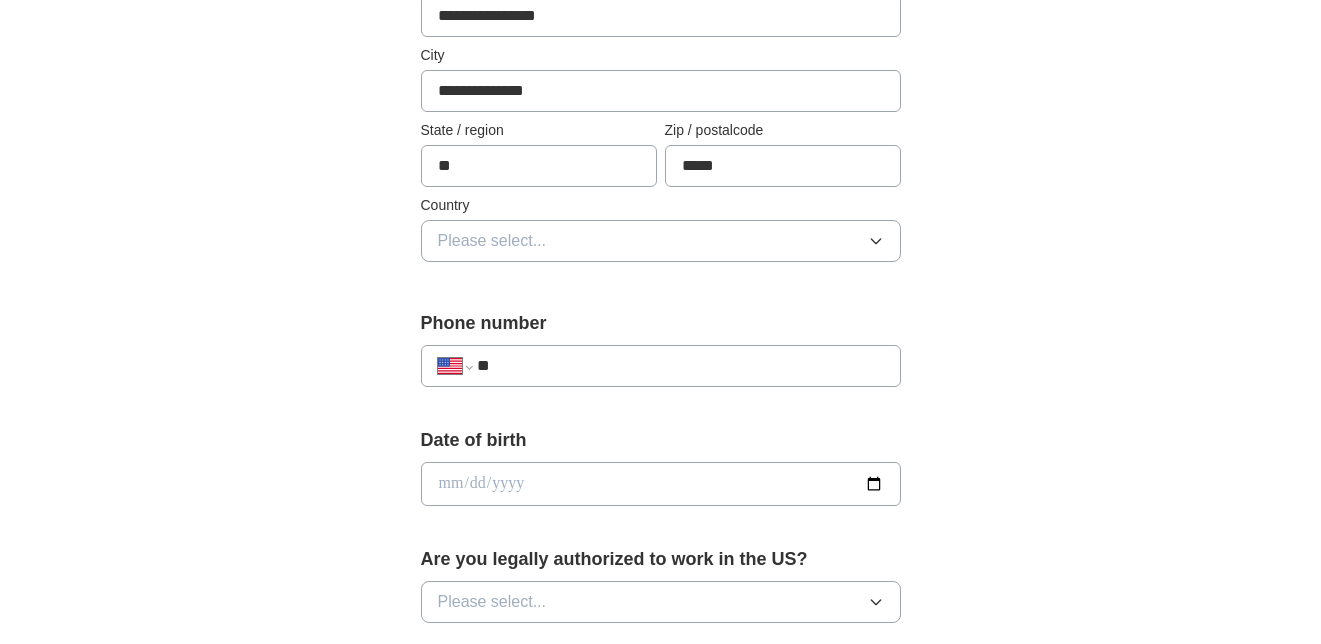 scroll, scrollTop: 529, scrollLeft: 0, axis: vertical 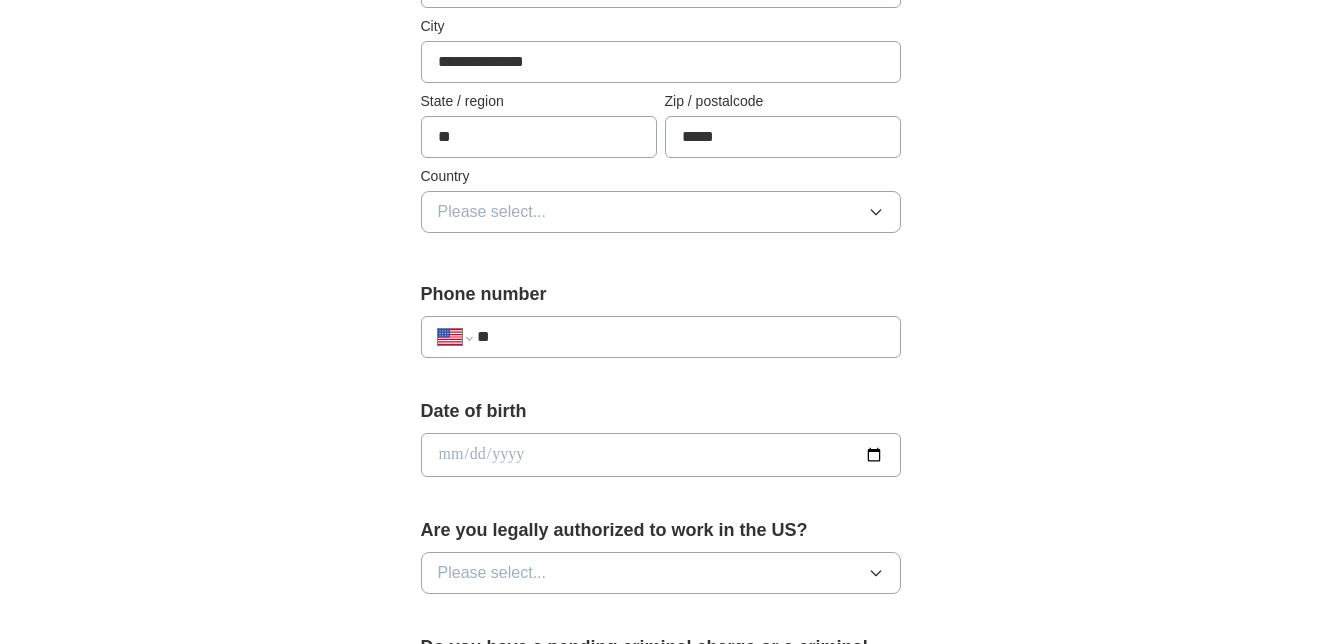 click on "Please select..." at bounding box center (661, 212) 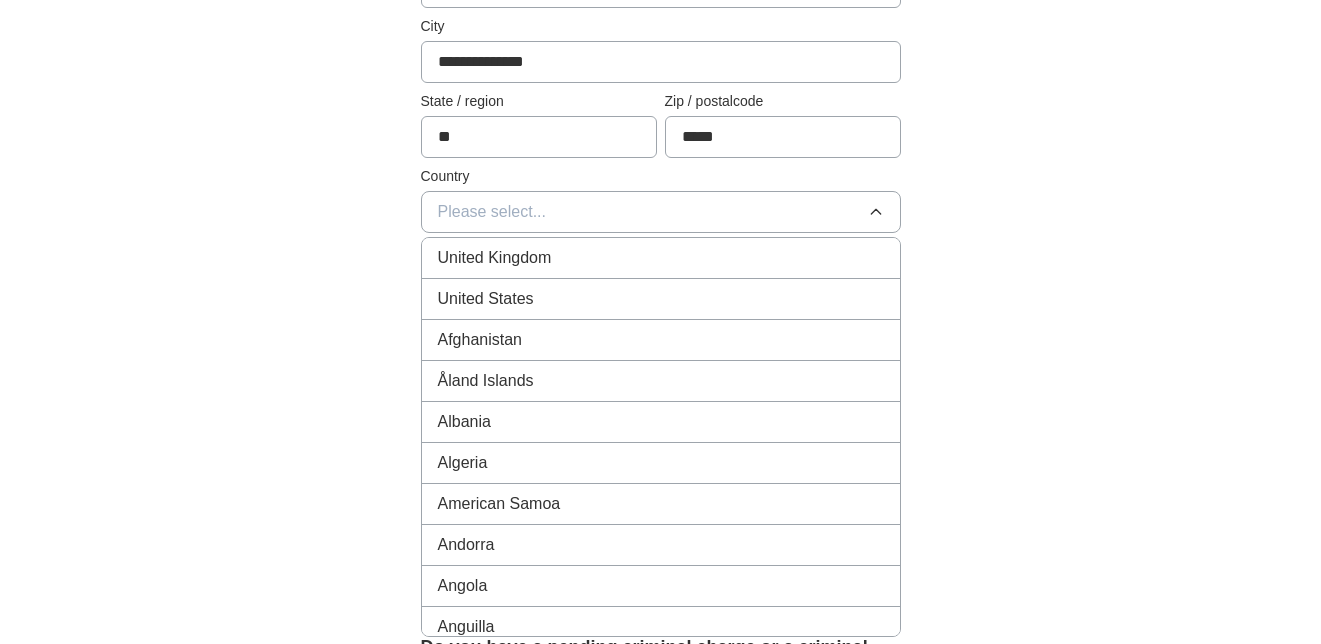 click on "United States" at bounding box center [661, 299] 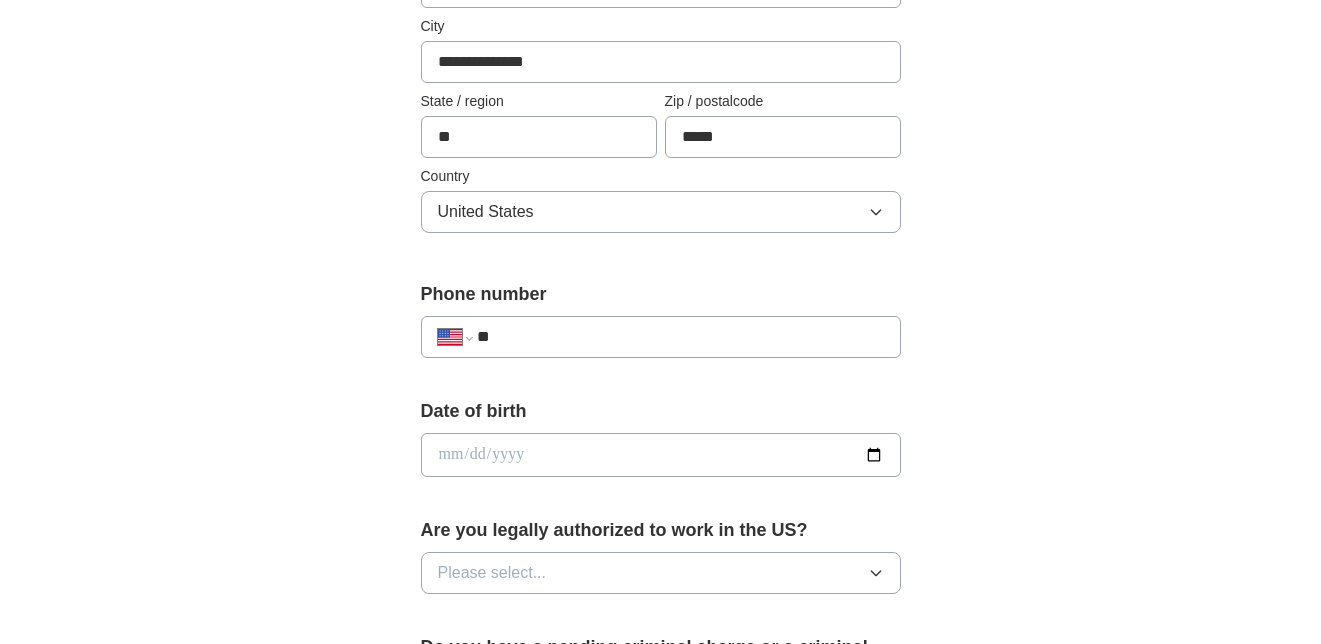 click on "**" at bounding box center [680, 337] 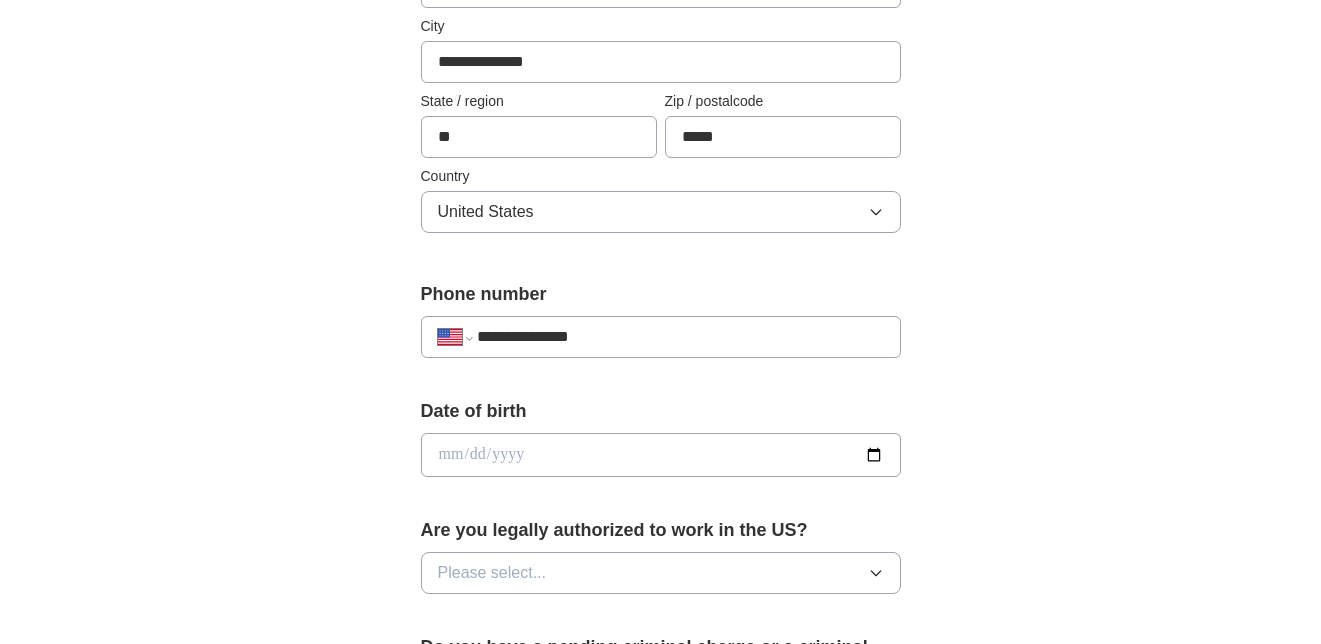 type on "**********" 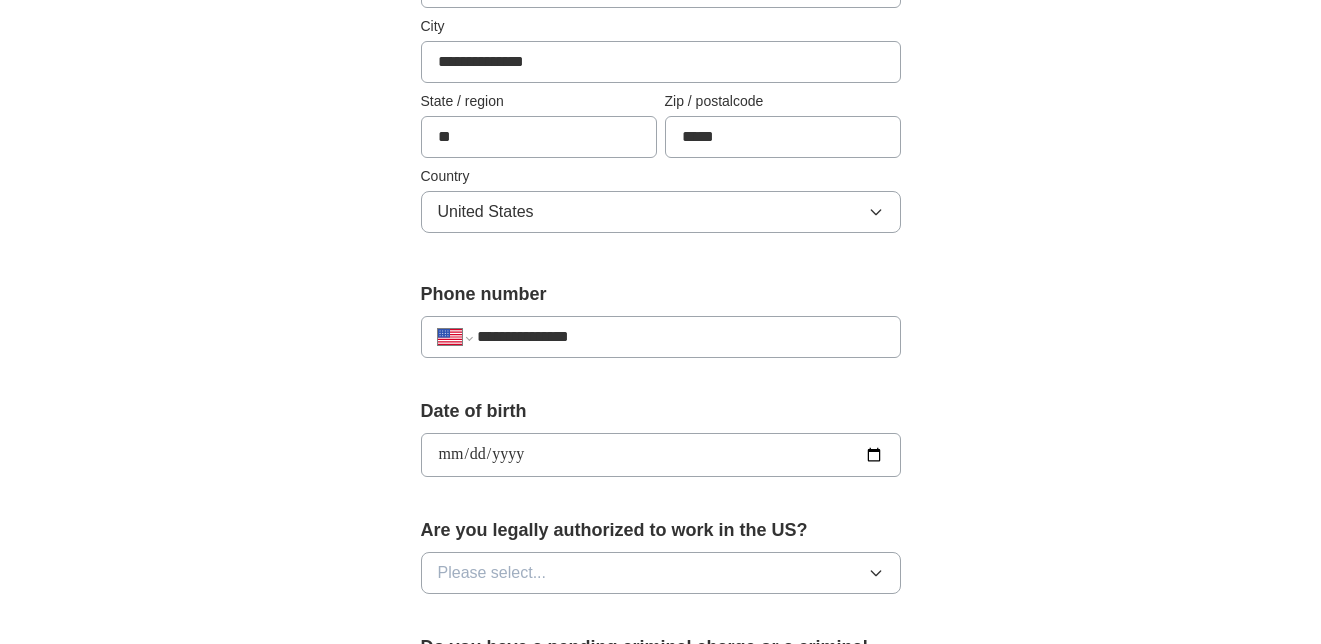 type on "**********" 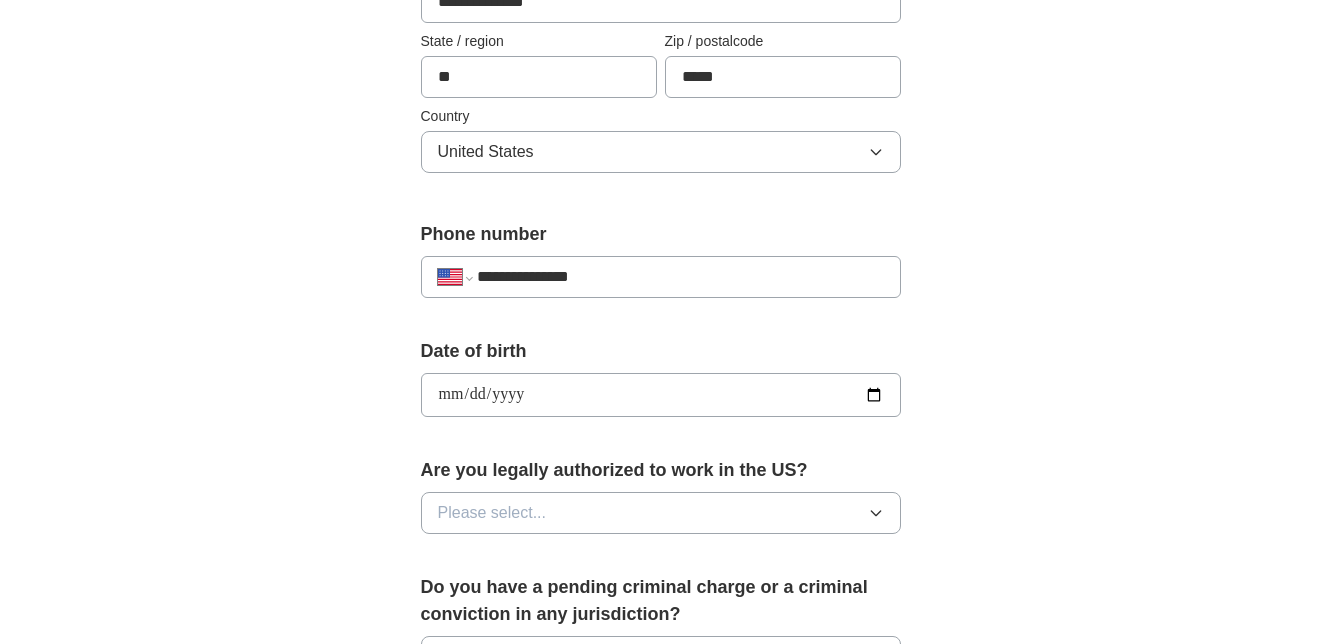 scroll, scrollTop: 737, scrollLeft: 0, axis: vertical 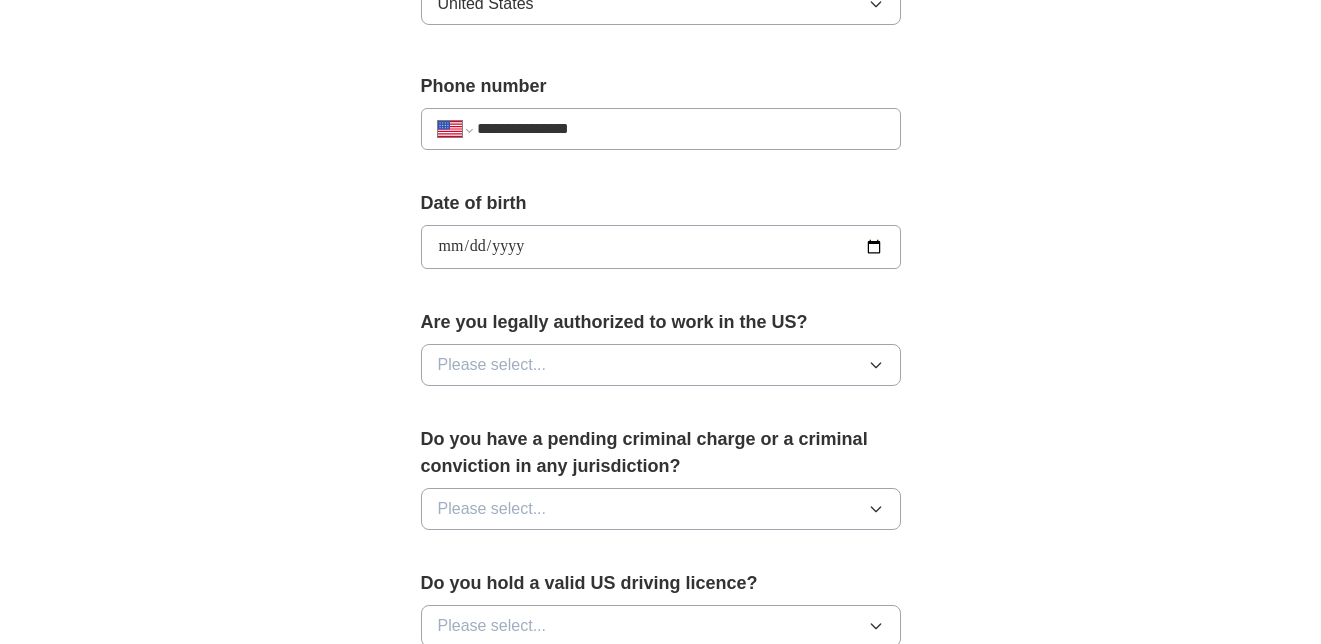 click on "Please select..." at bounding box center (661, 365) 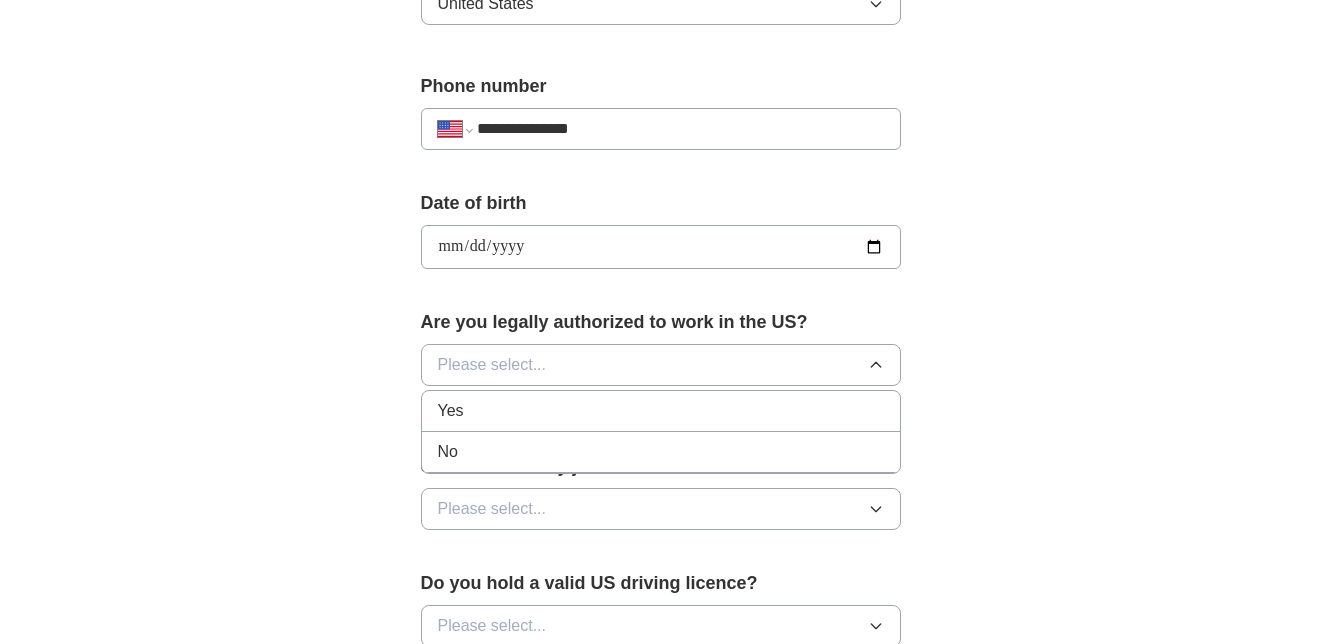 click on "Yes" at bounding box center (661, 411) 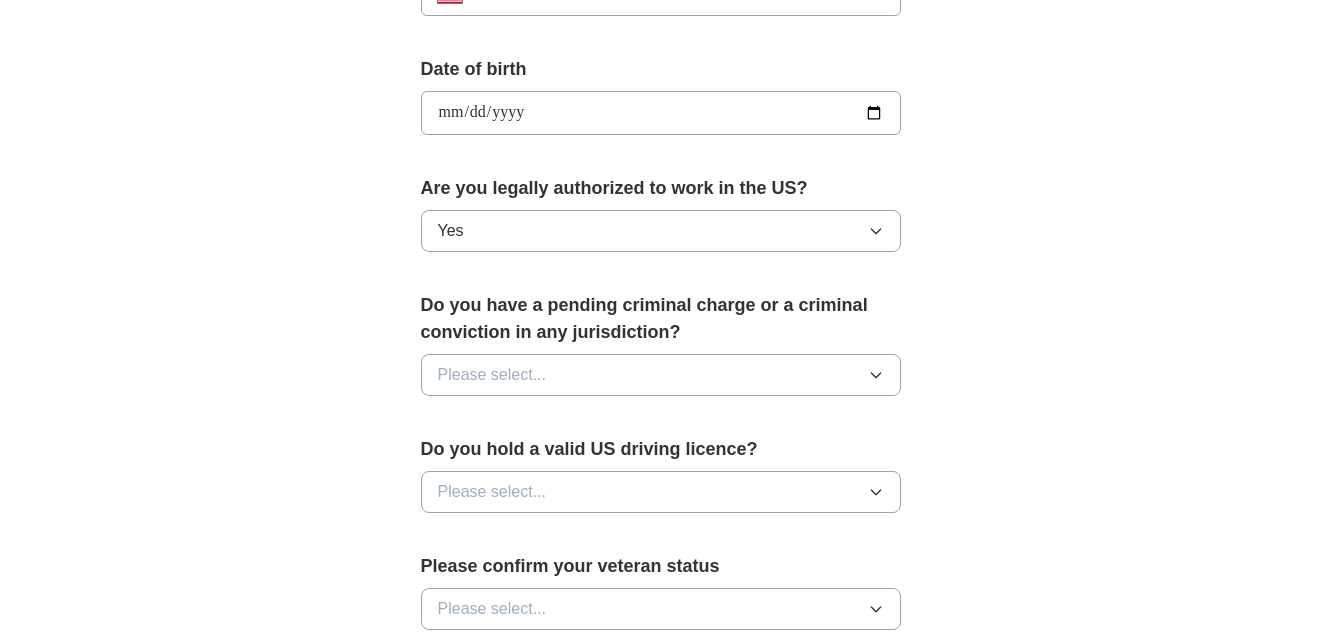 scroll, scrollTop: 910, scrollLeft: 0, axis: vertical 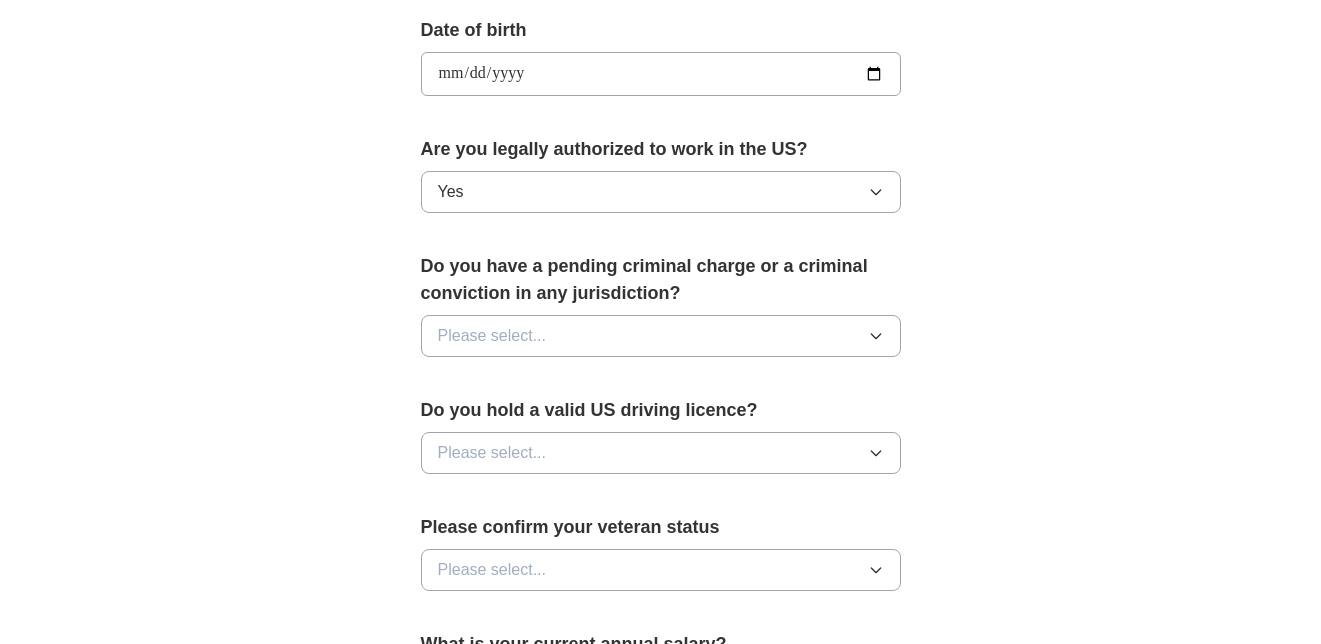 click on "Please select..." at bounding box center [661, 336] 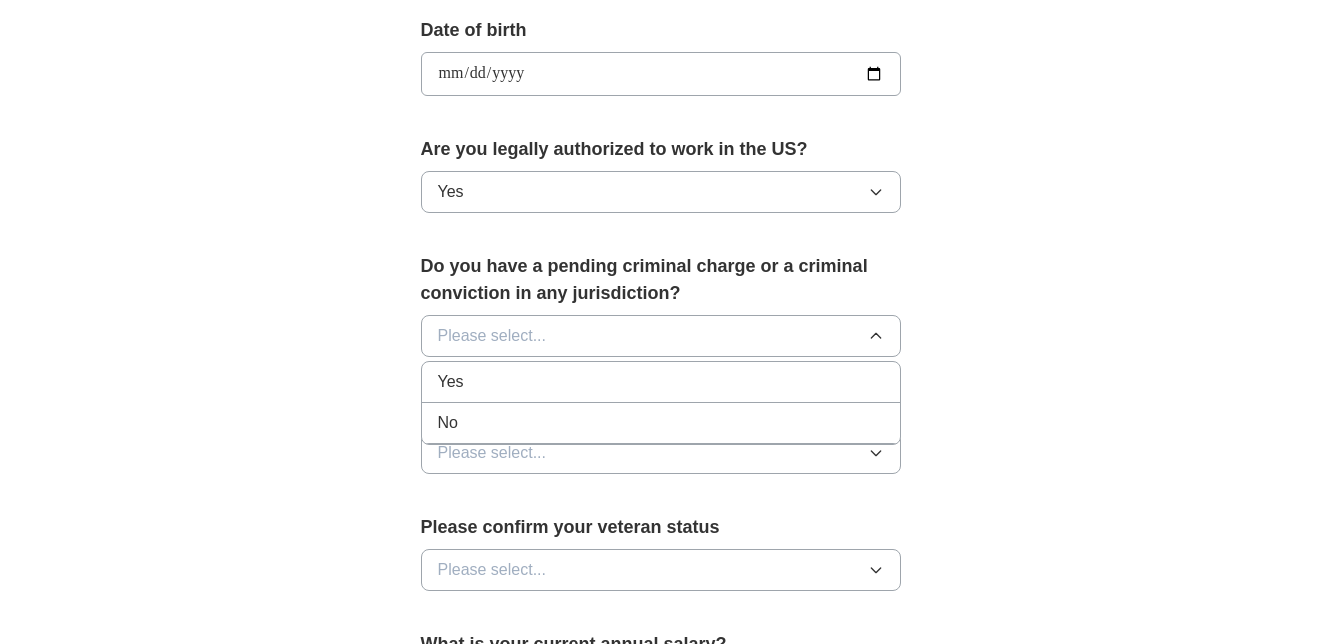 click on "No" at bounding box center (661, 423) 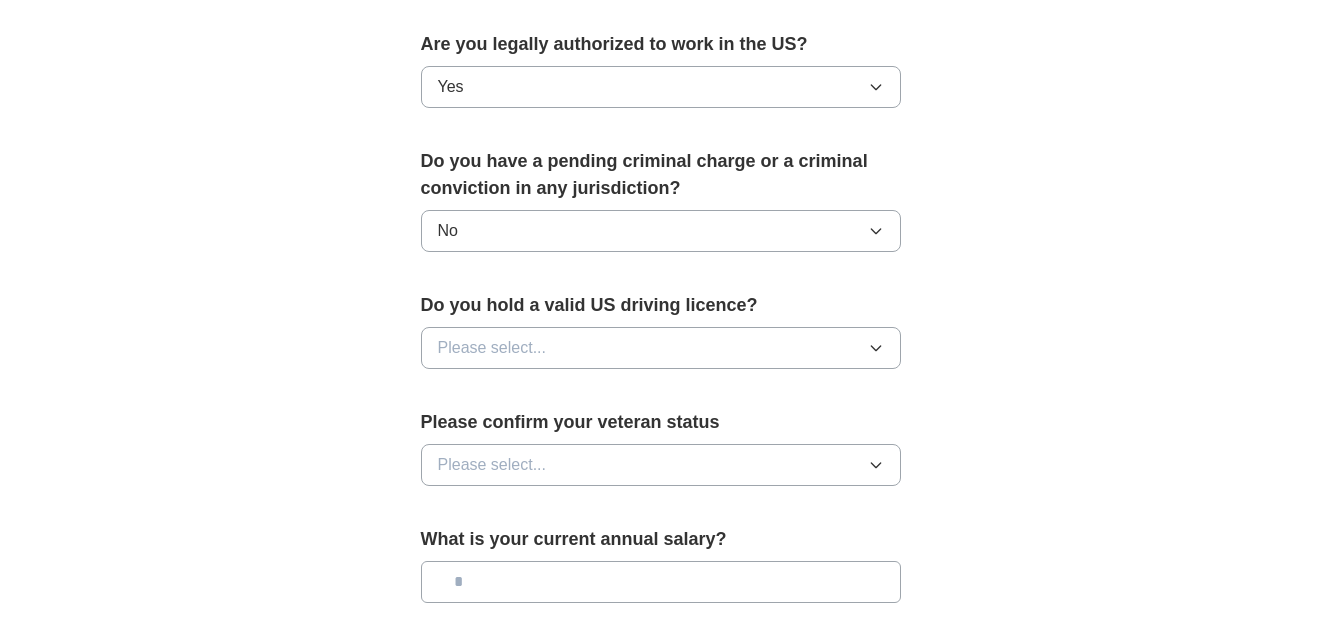 scroll, scrollTop: 1025, scrollLeft: 0, axis: vertical 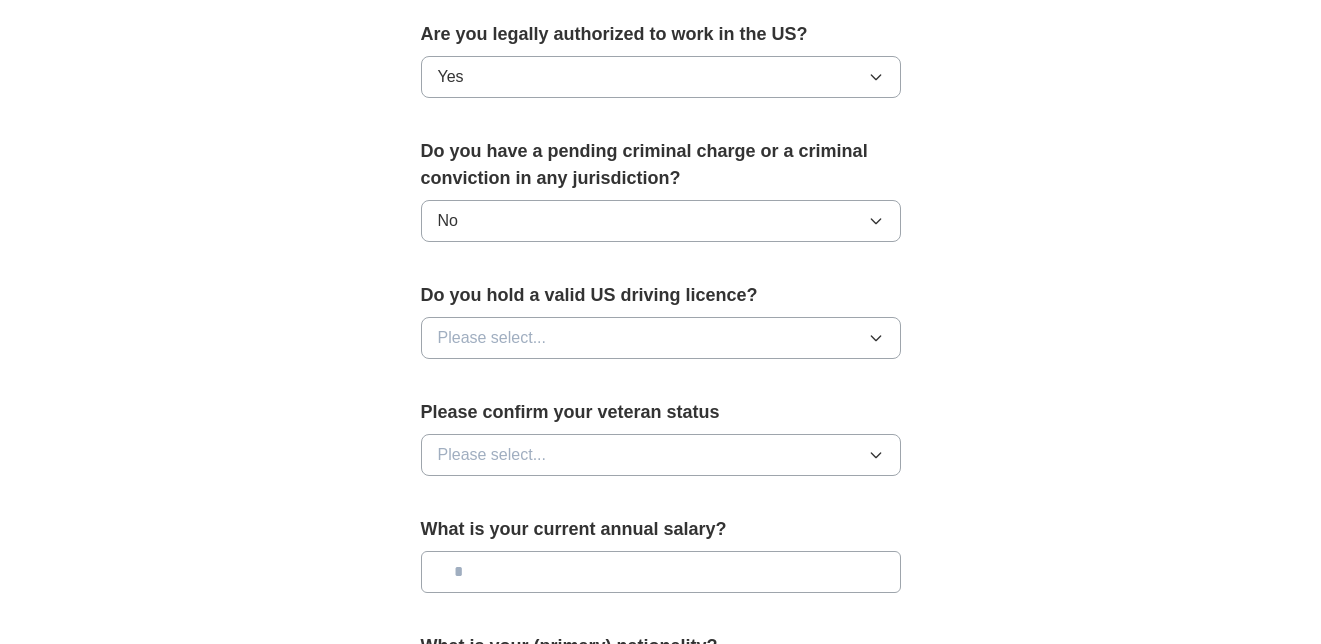 click on "Please select..." at bounding box center [661, 338] 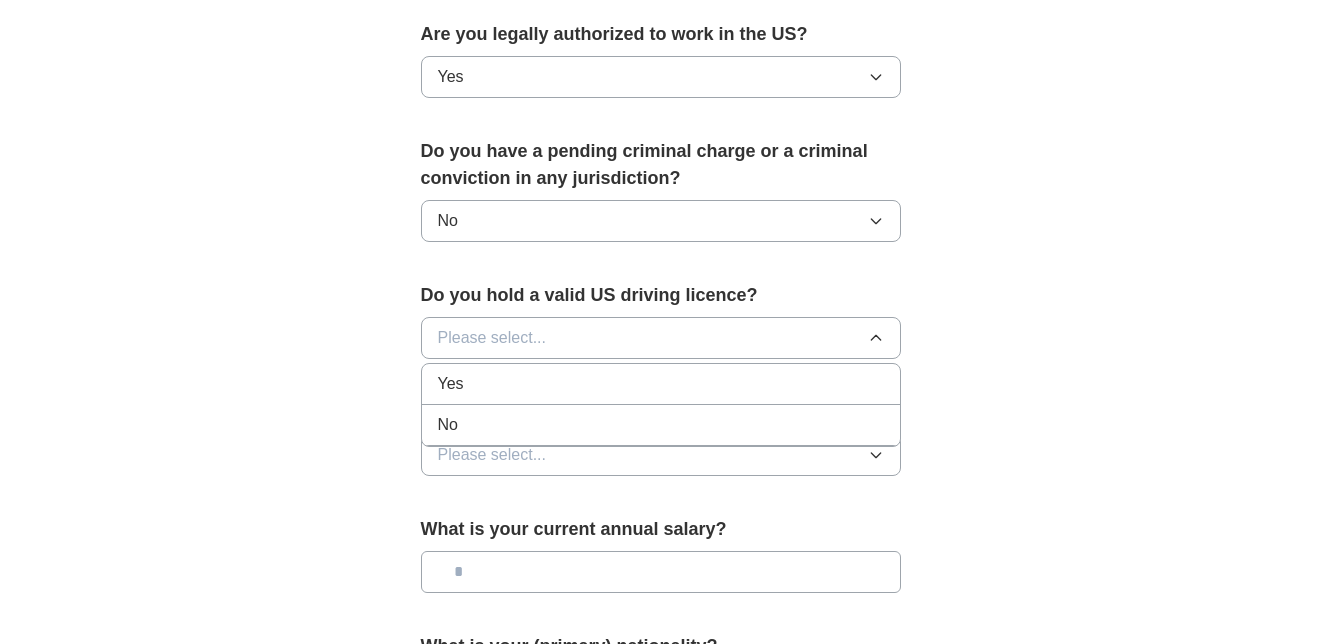 click on "Yes" at bounding box center (661, 384) 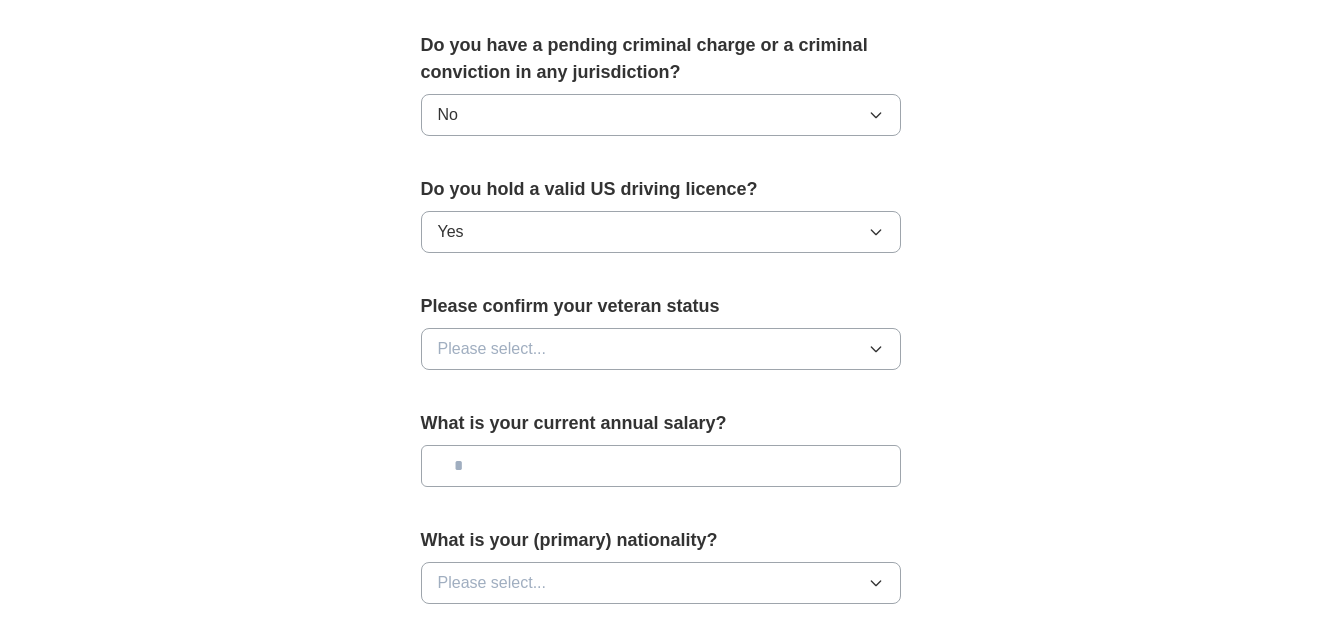 scroll, scrollTop: 1147, scrollLeft: 0, axis: vertical 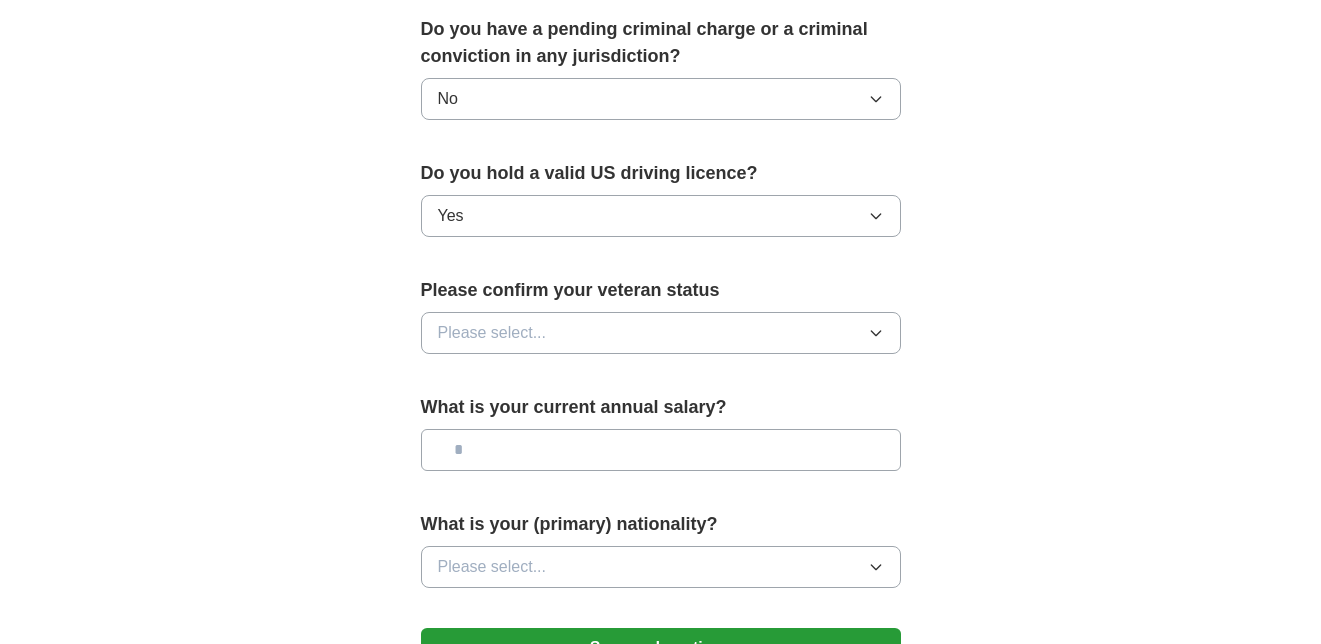 click on "Please select..." at bounding box center (661, 333) 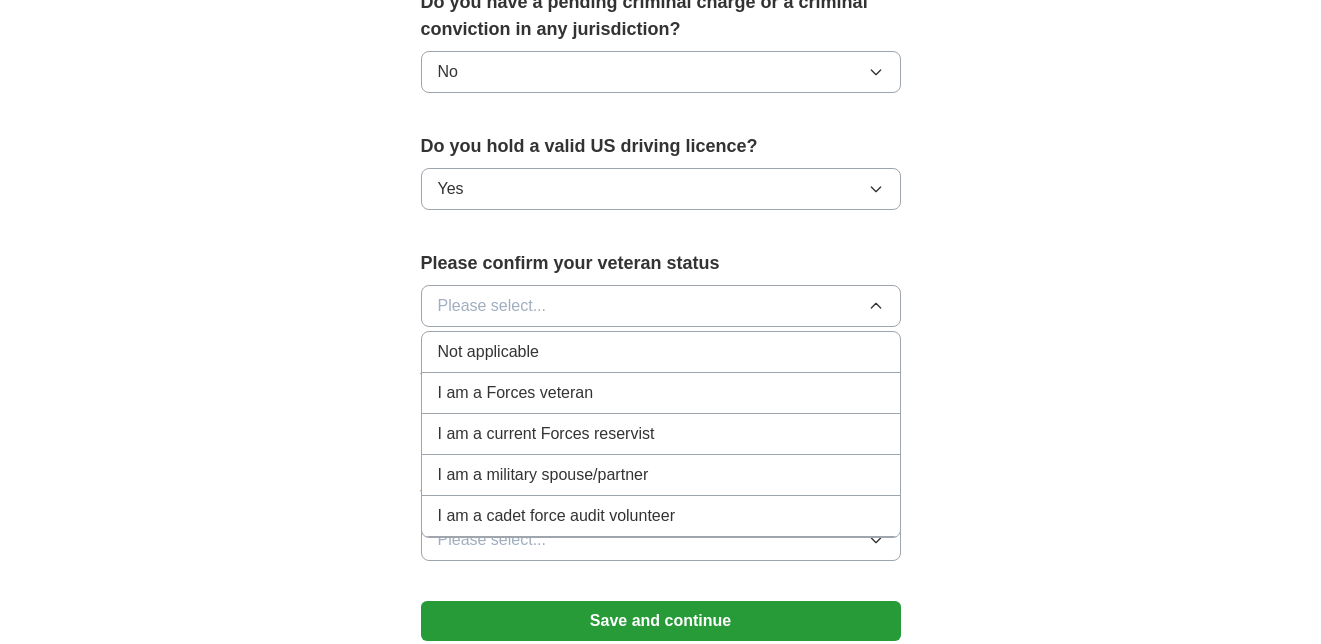 scroll, scrollTop: 1184, scrollLeft: 0, axis: vertical 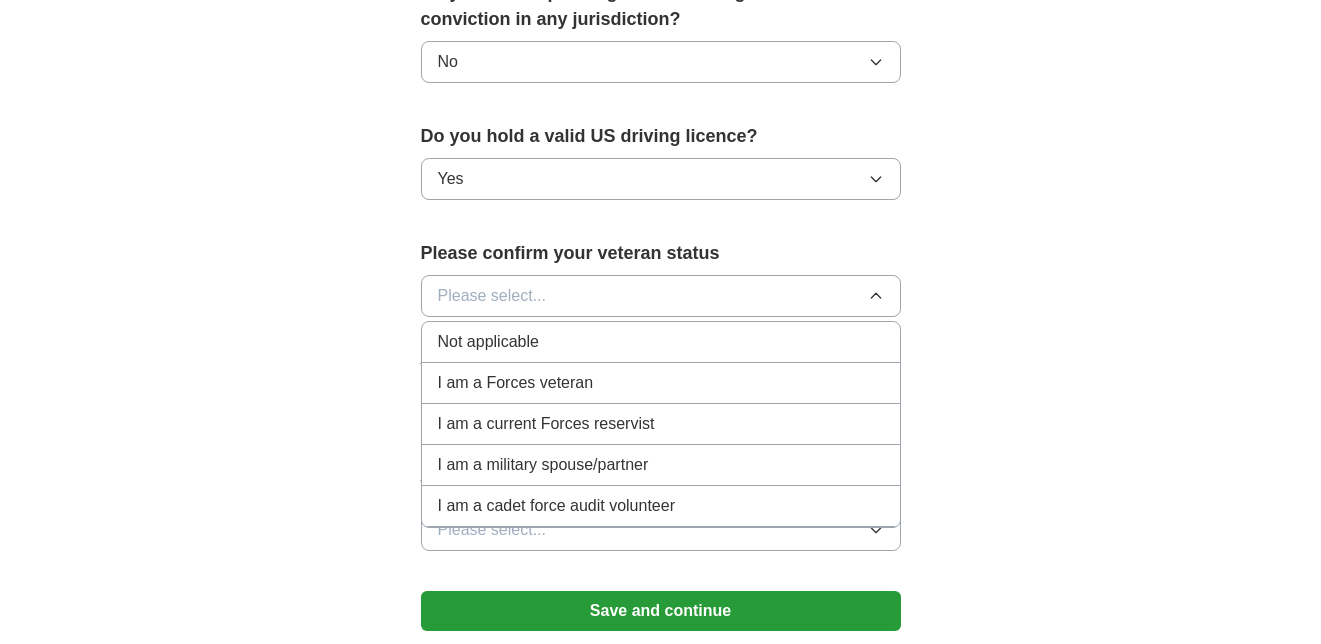 click on "Not applicable" at bounding box center [661, 342] 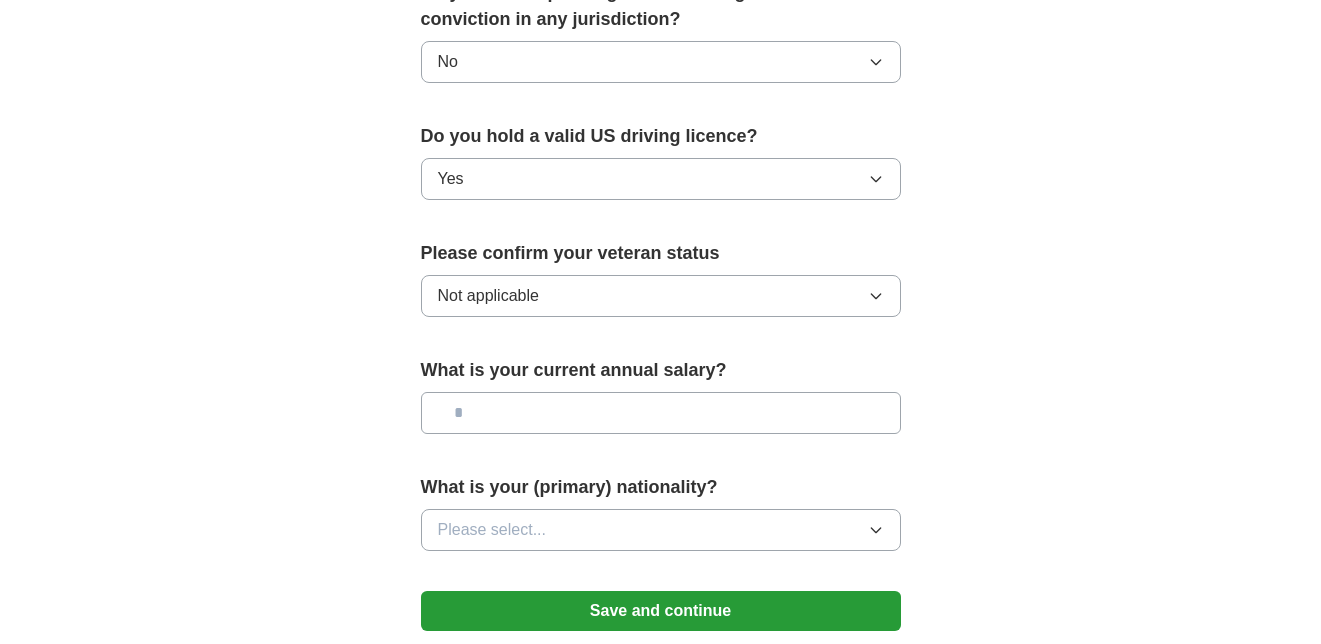 click at bounding box center [661, 413] 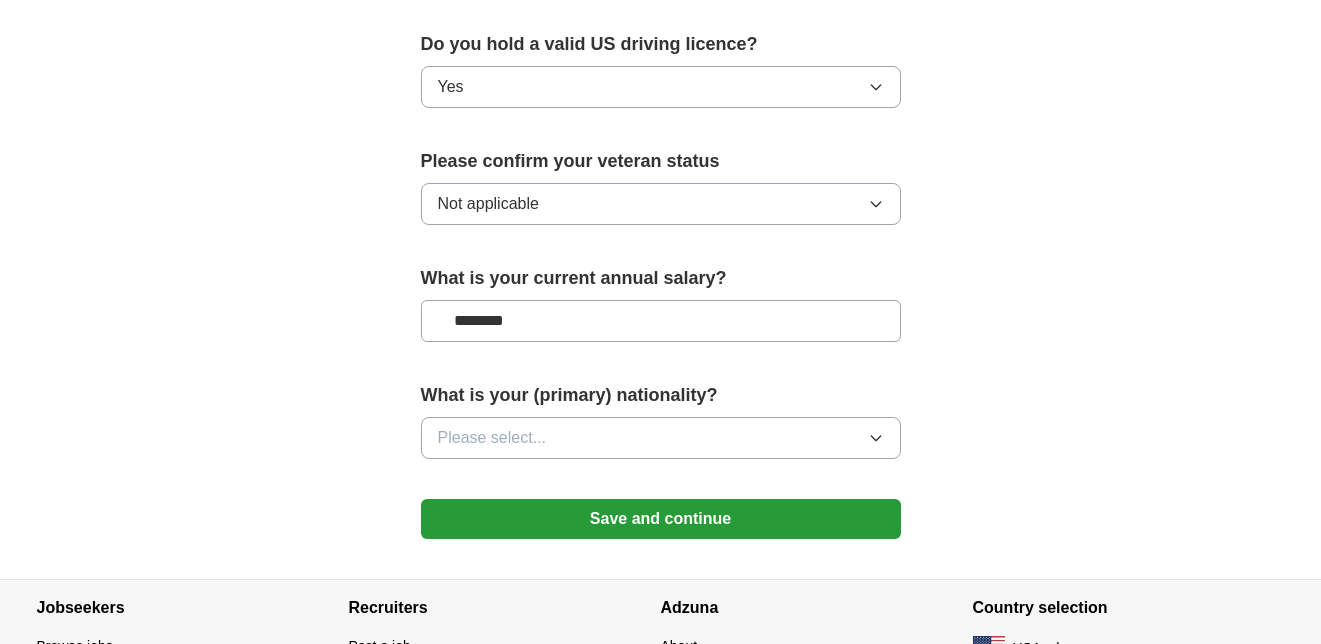 scroll, scrollTop: 1315, scrollLeft: 0, axis: vertical 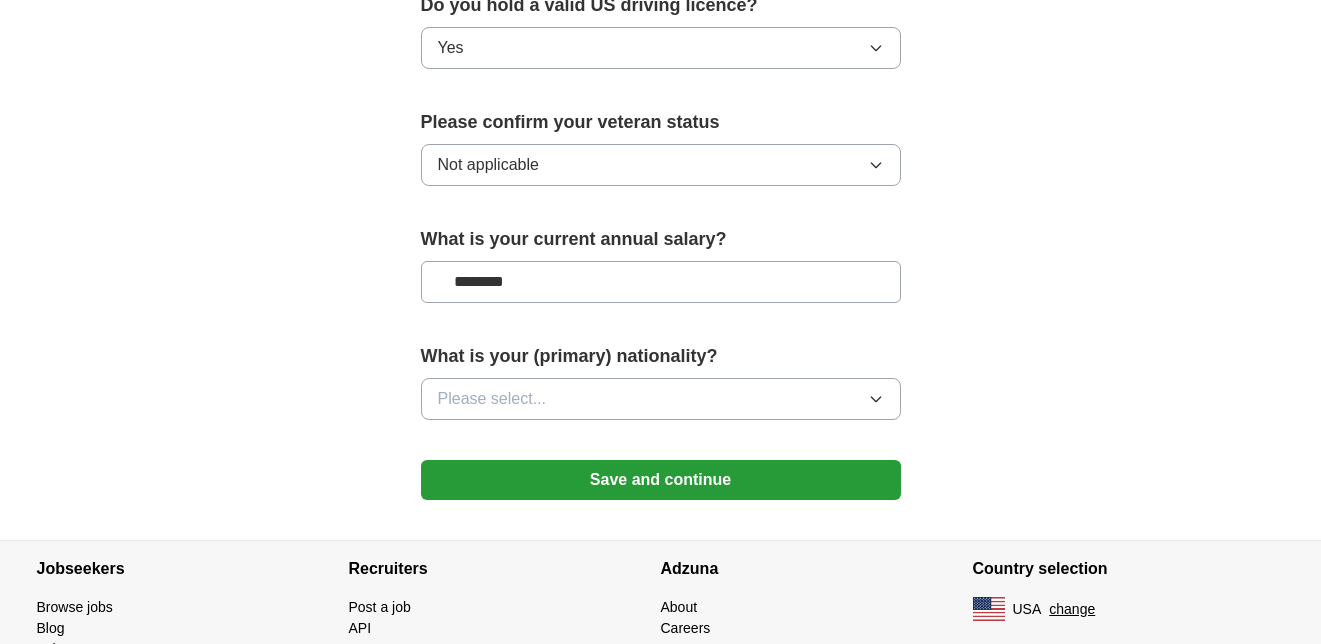 type on "********" 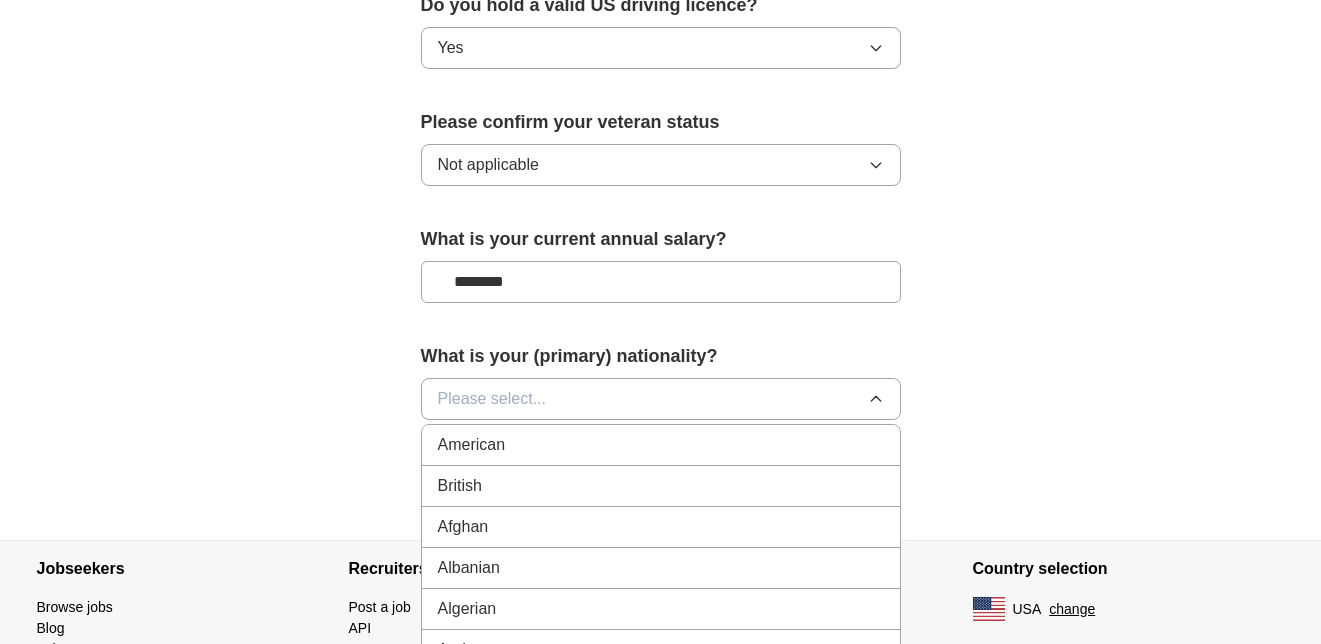 type 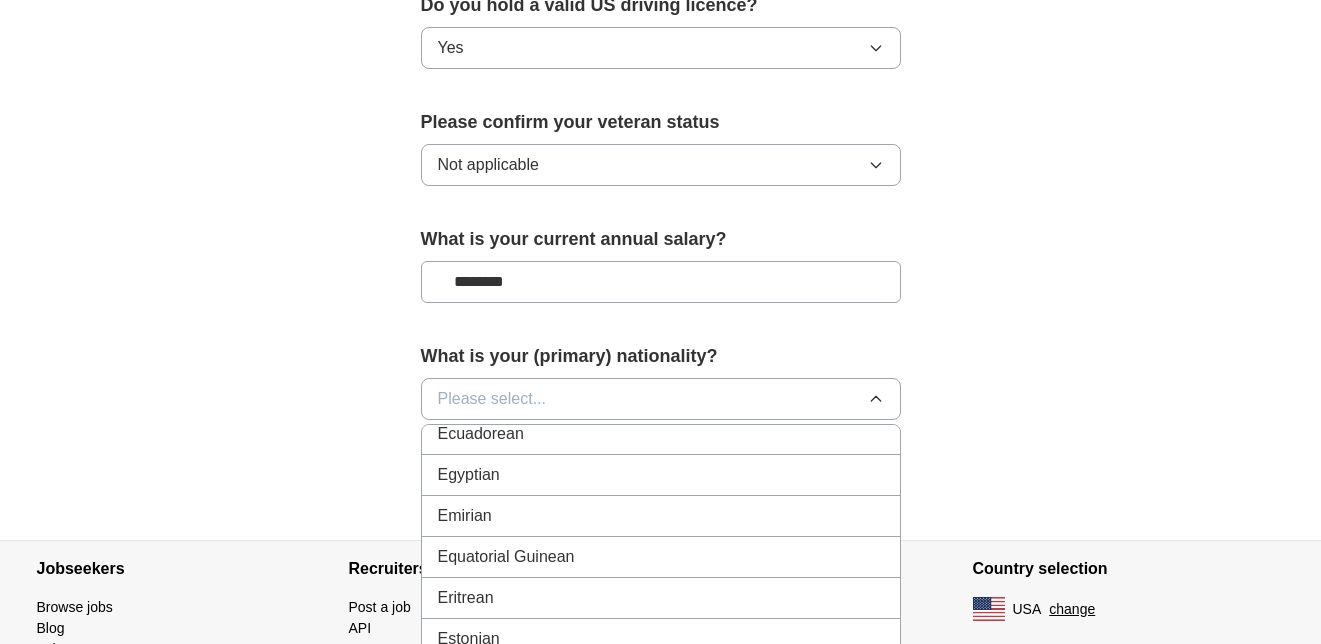 scroll, scrollTop: 2170, scrollLeft: 0, axis: vertical 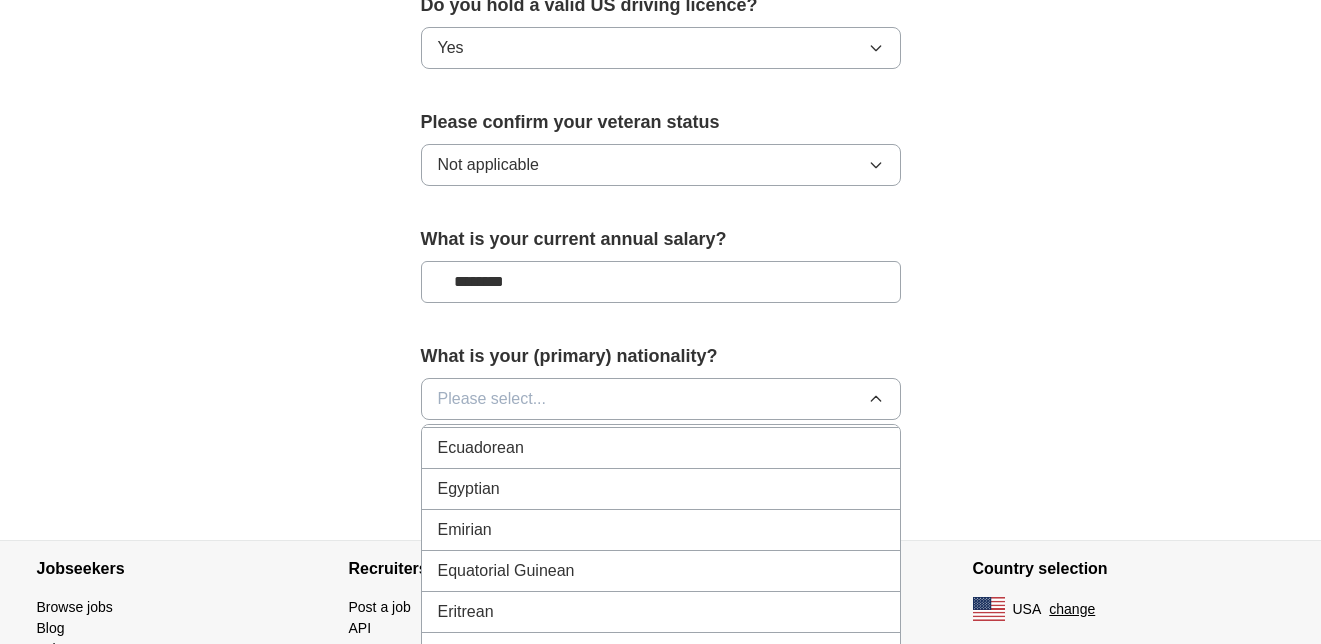 click on "Egyptian" at bounding box center [661, 489] 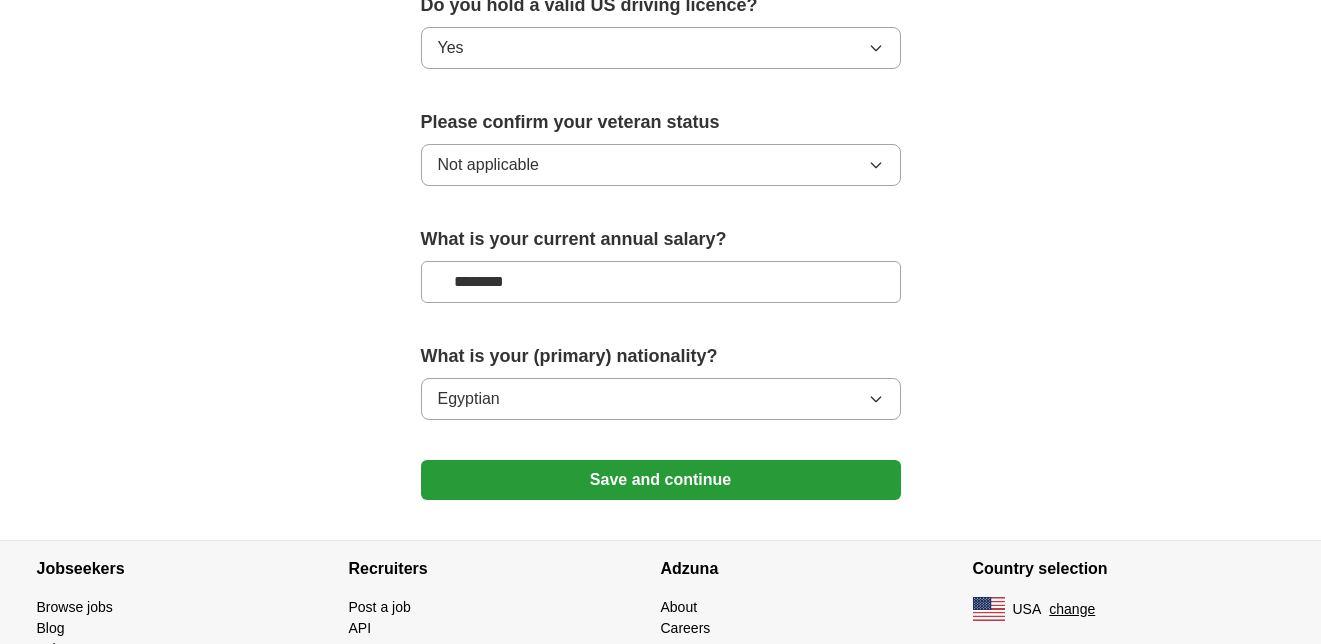 click on "********" at bounding box center [661, 282] 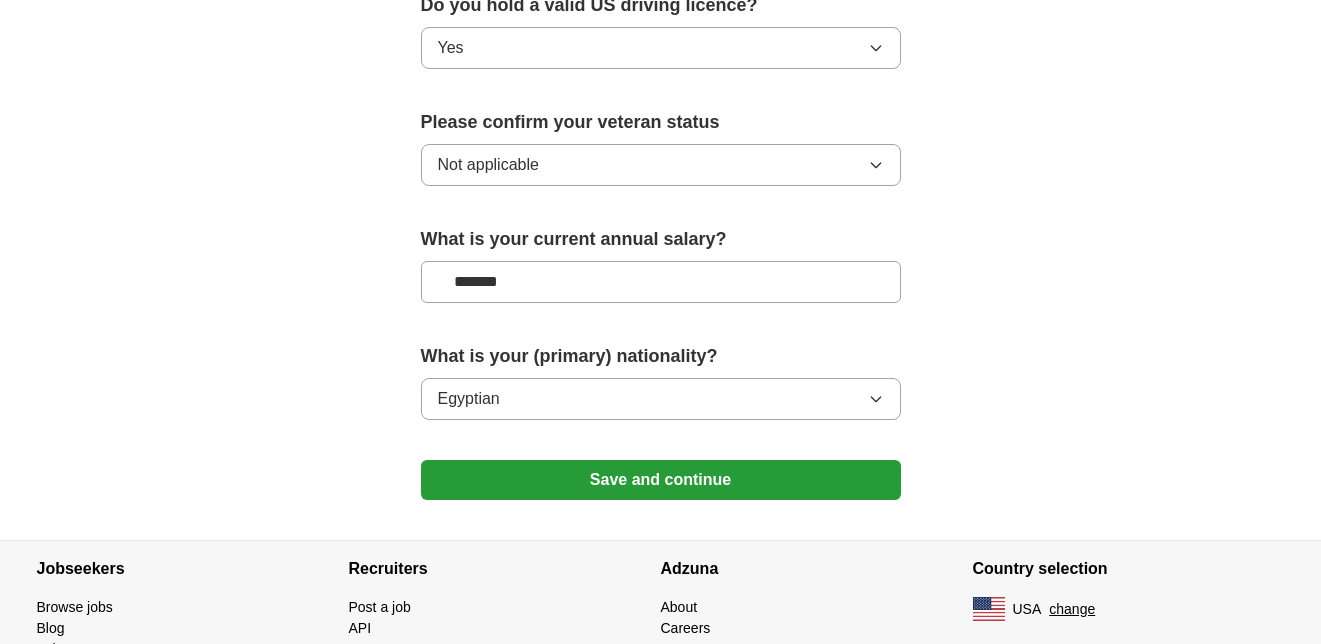 type on "*******" 